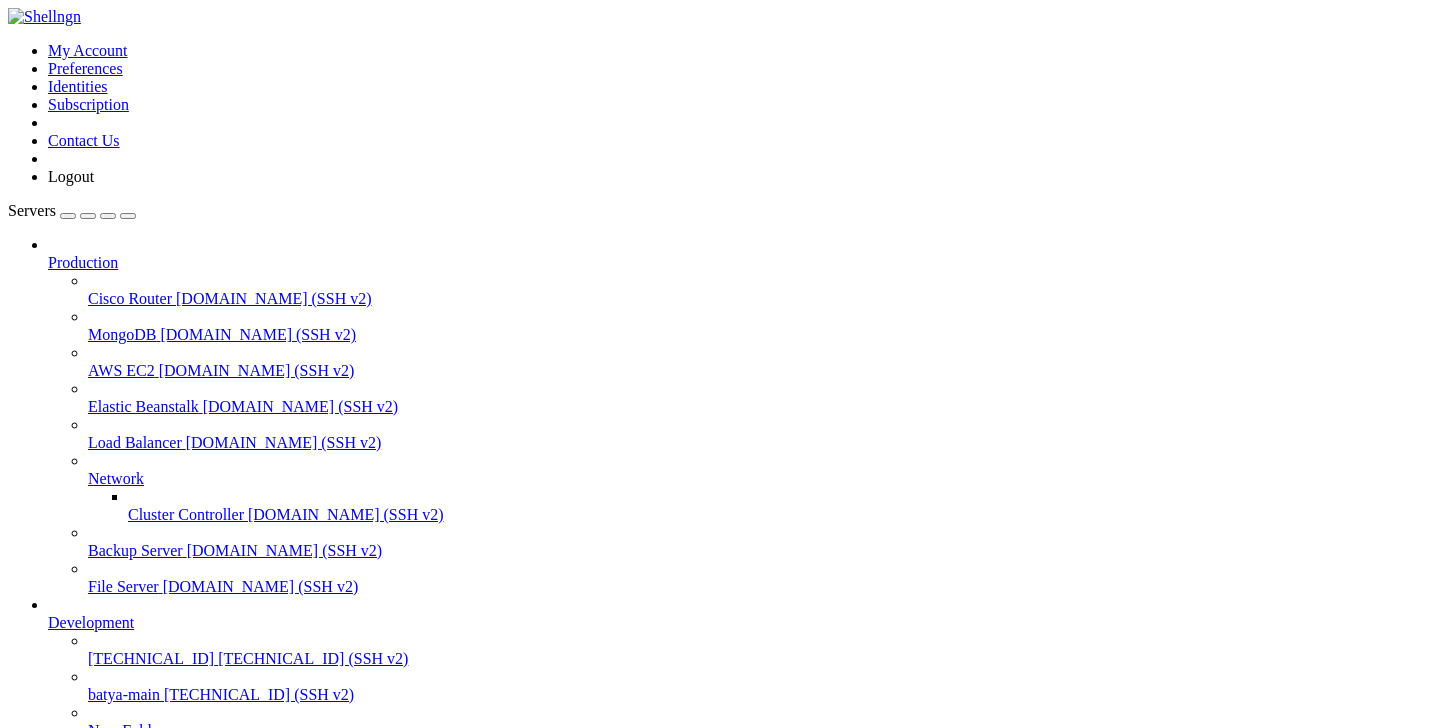 scroll, scrollTop: 0, scrollLeft: 0, axis: both 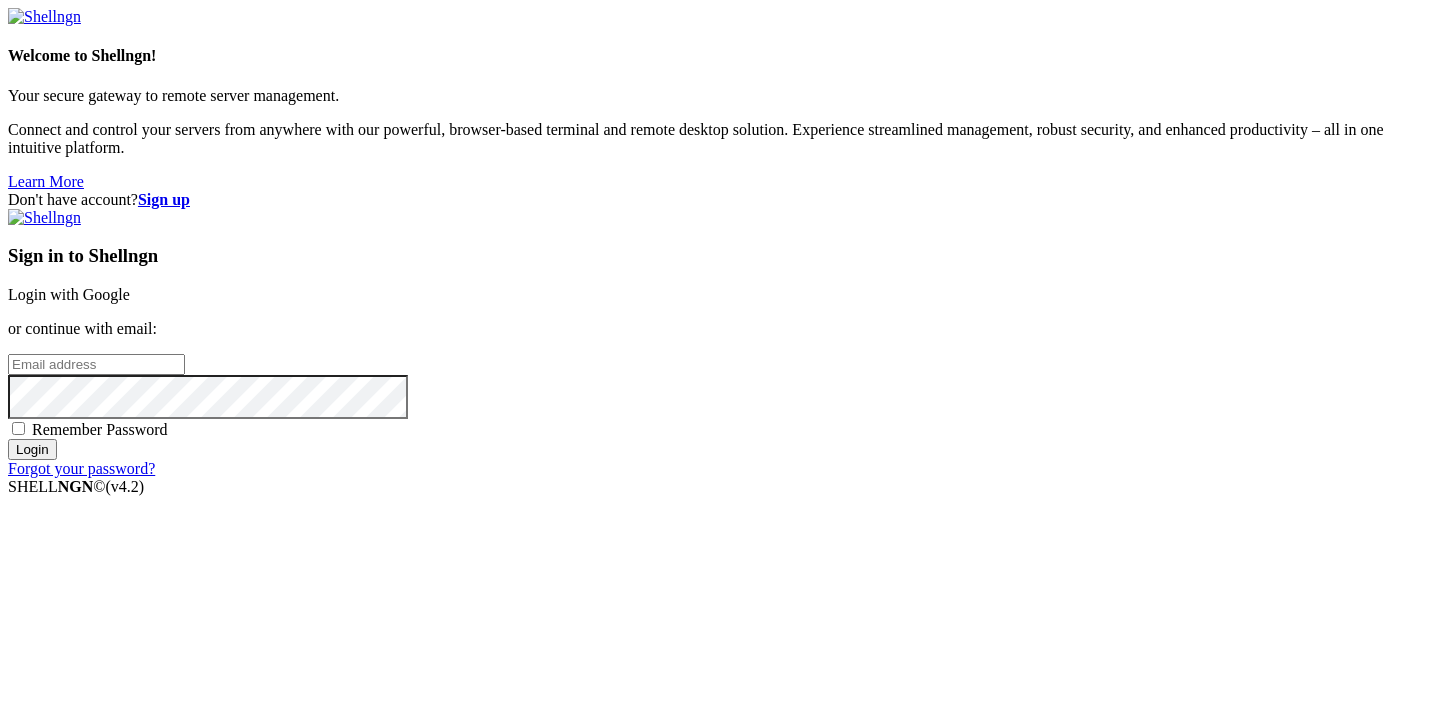 click on "Login with Google" at bounding box center [69, 294] 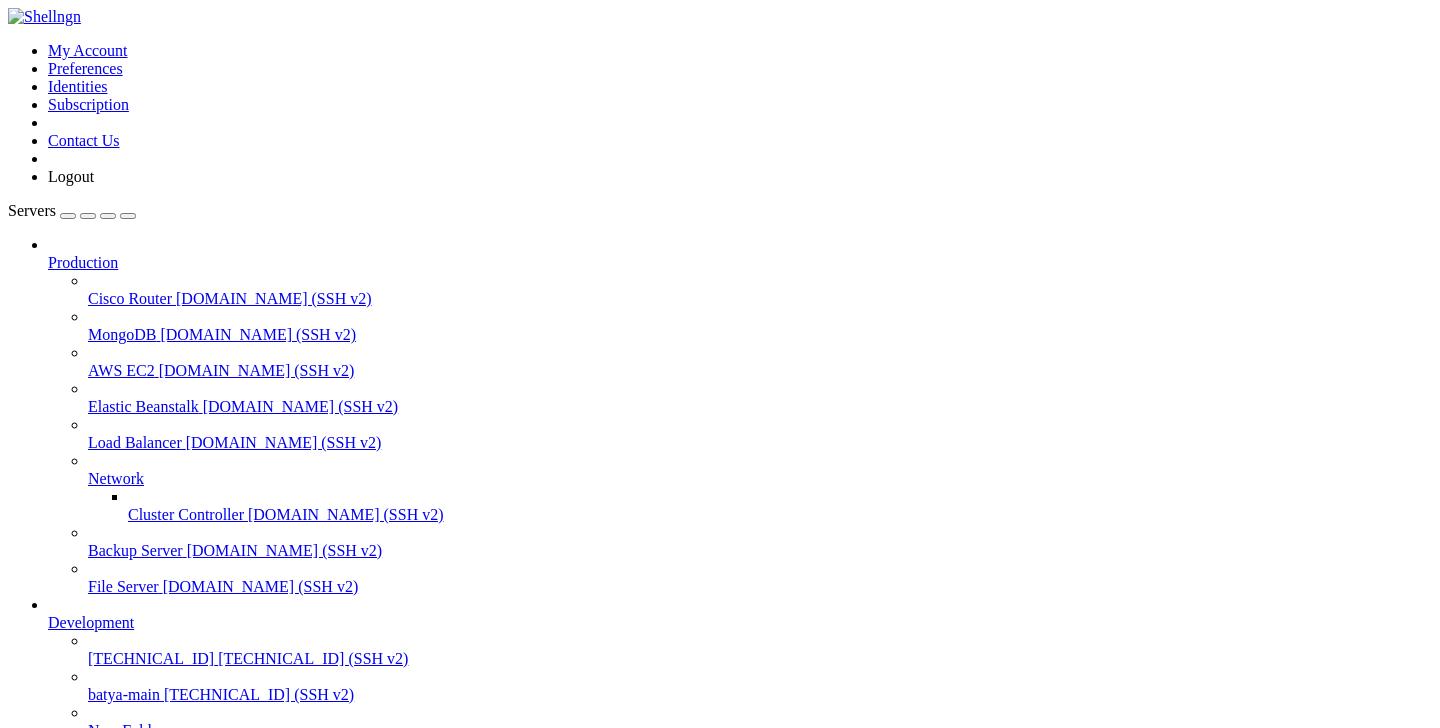 scroll, scrollTop: 0, scrollLeft: 0, axis: both 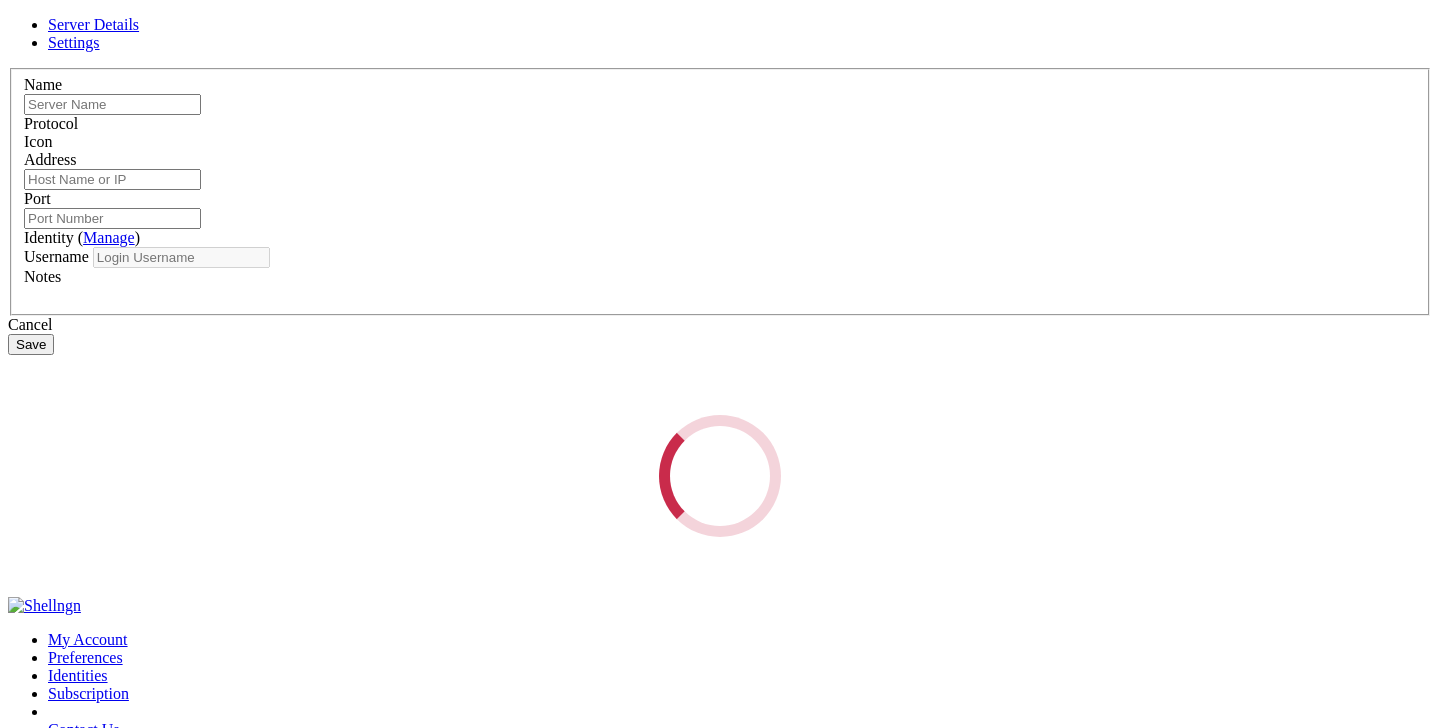 type on "[TECHNICAL_ID]" 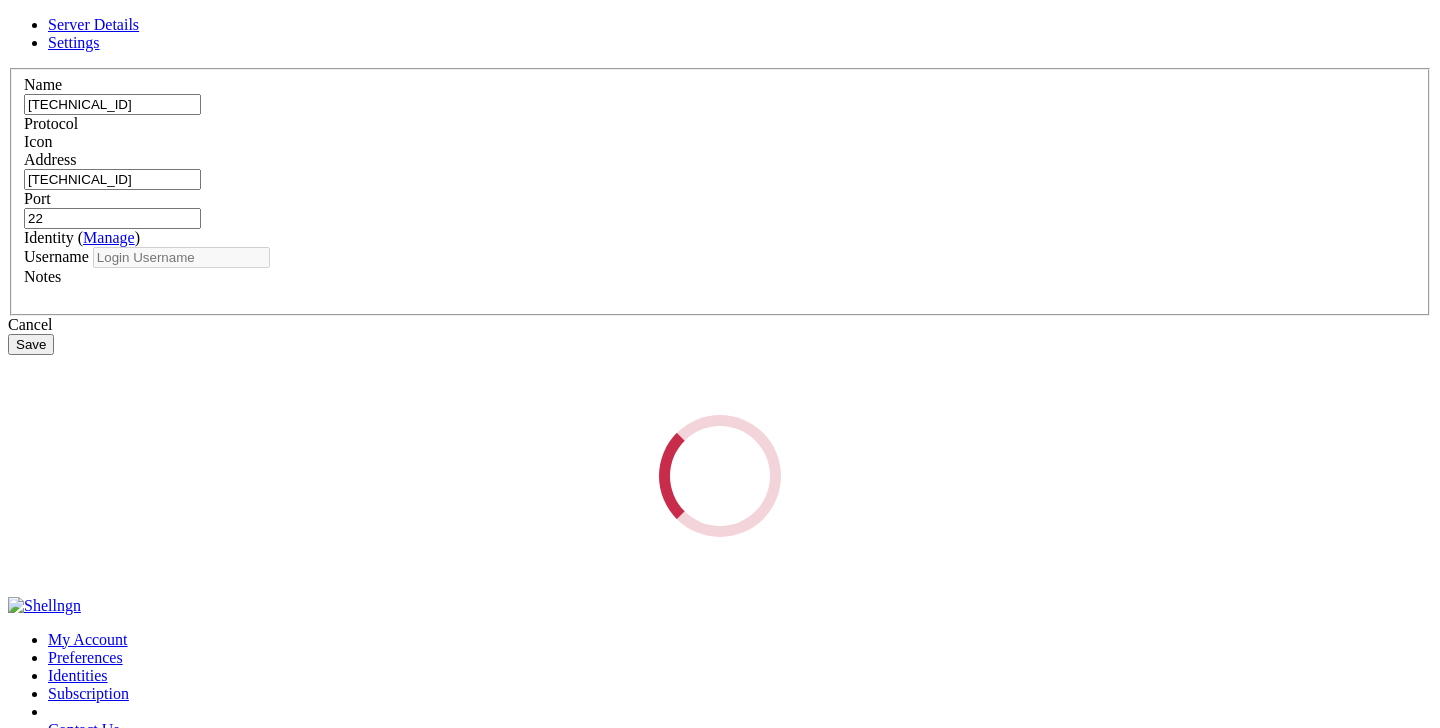 type on "root" 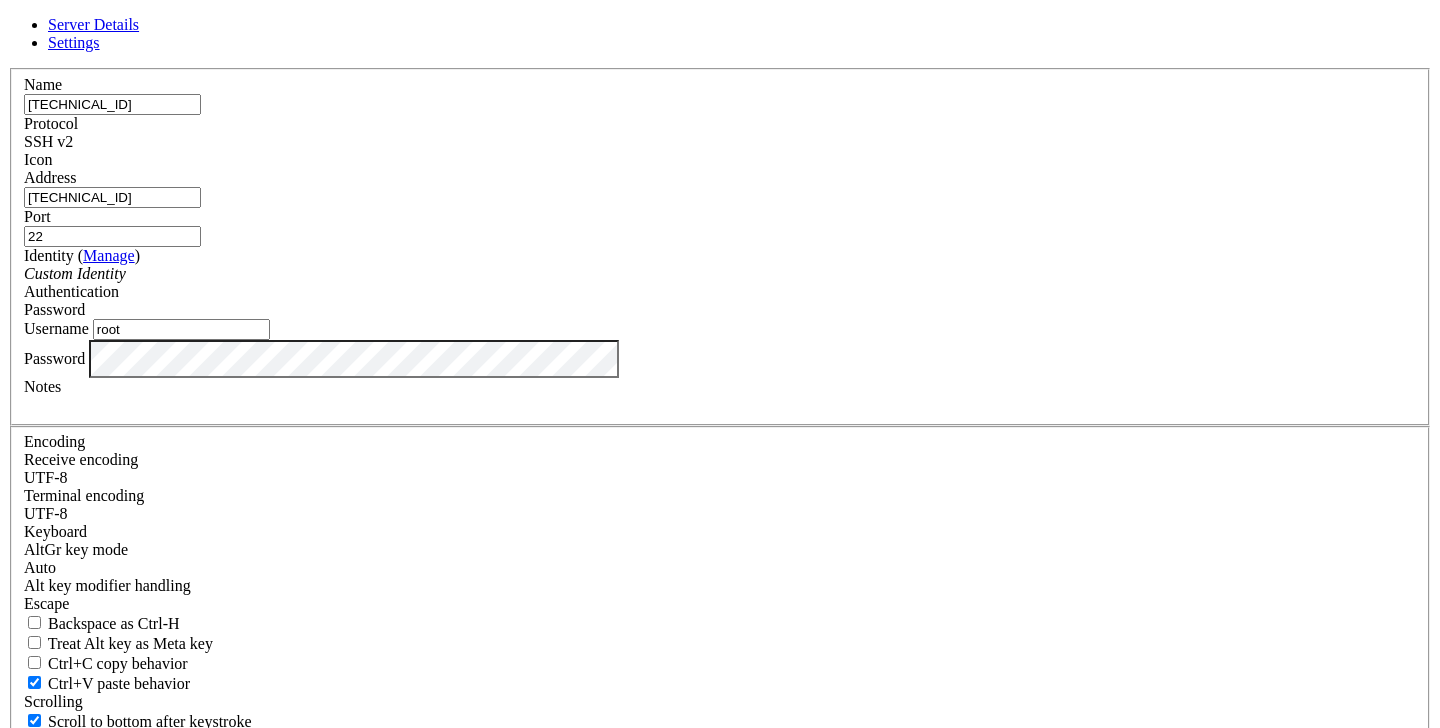 click on "Save" at bounding box center [31, 831] 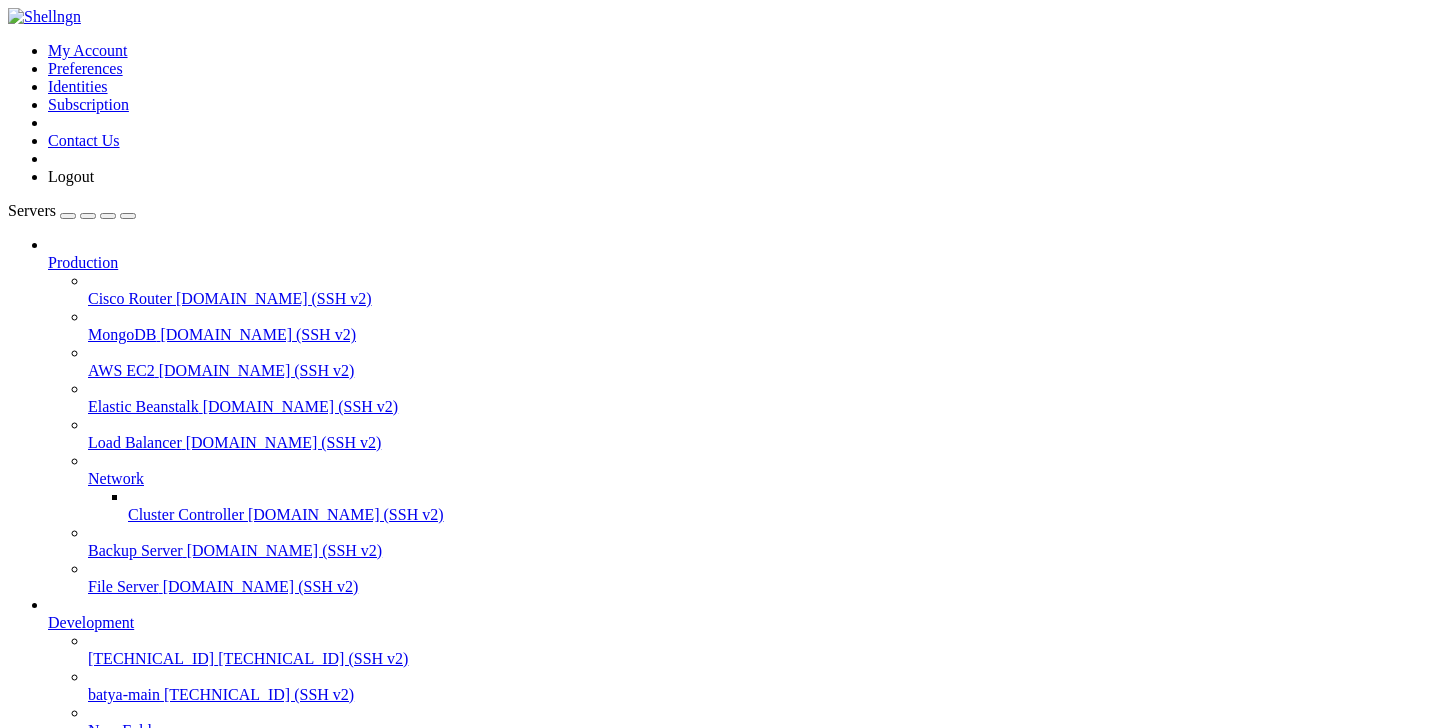 click on "Reconnect" at bounding box center (48, 2010) 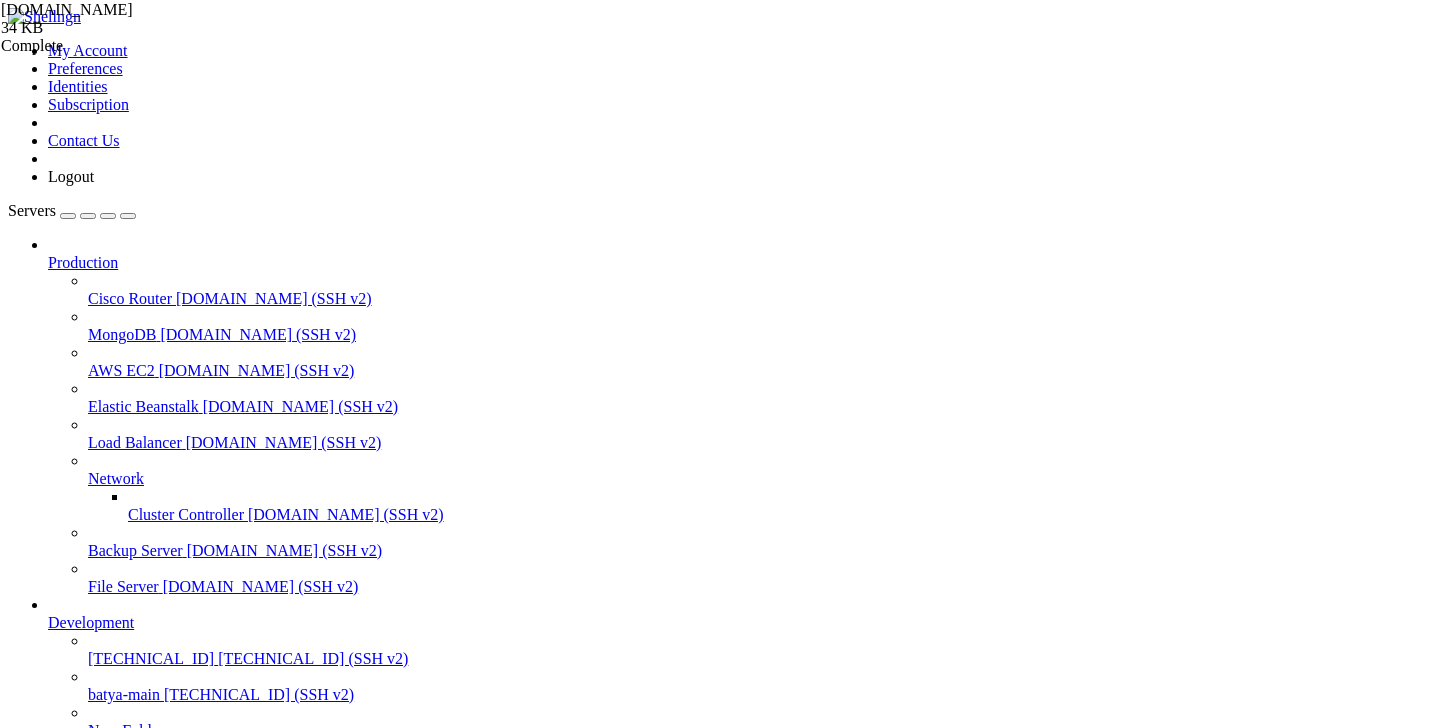 click on "Name Size Modified Perm.
  .. d---------   [DOMAIN_NAME] 34 KB [DATE] 11:25:59 -rwxrwxrwx" at bounding box center (720, 1584) 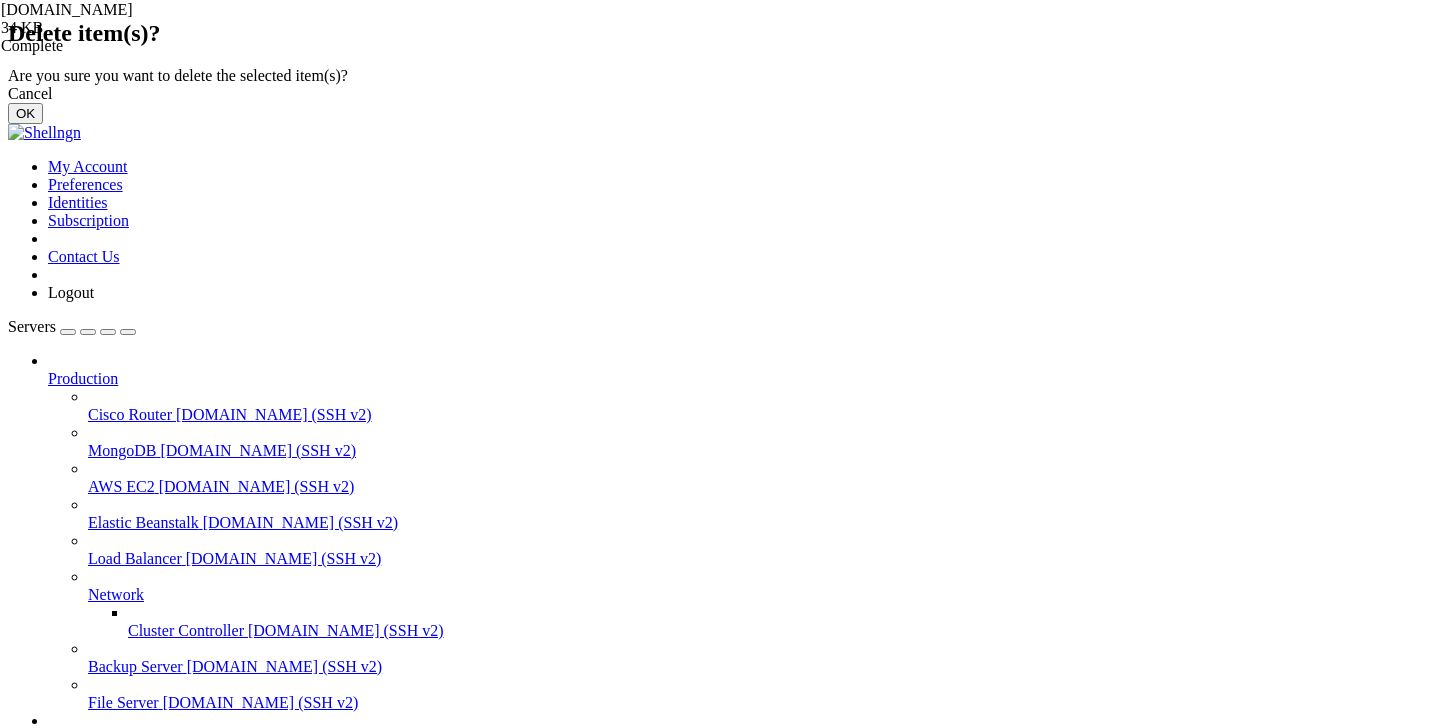 click on "OK" at bounding box center (25, 113) 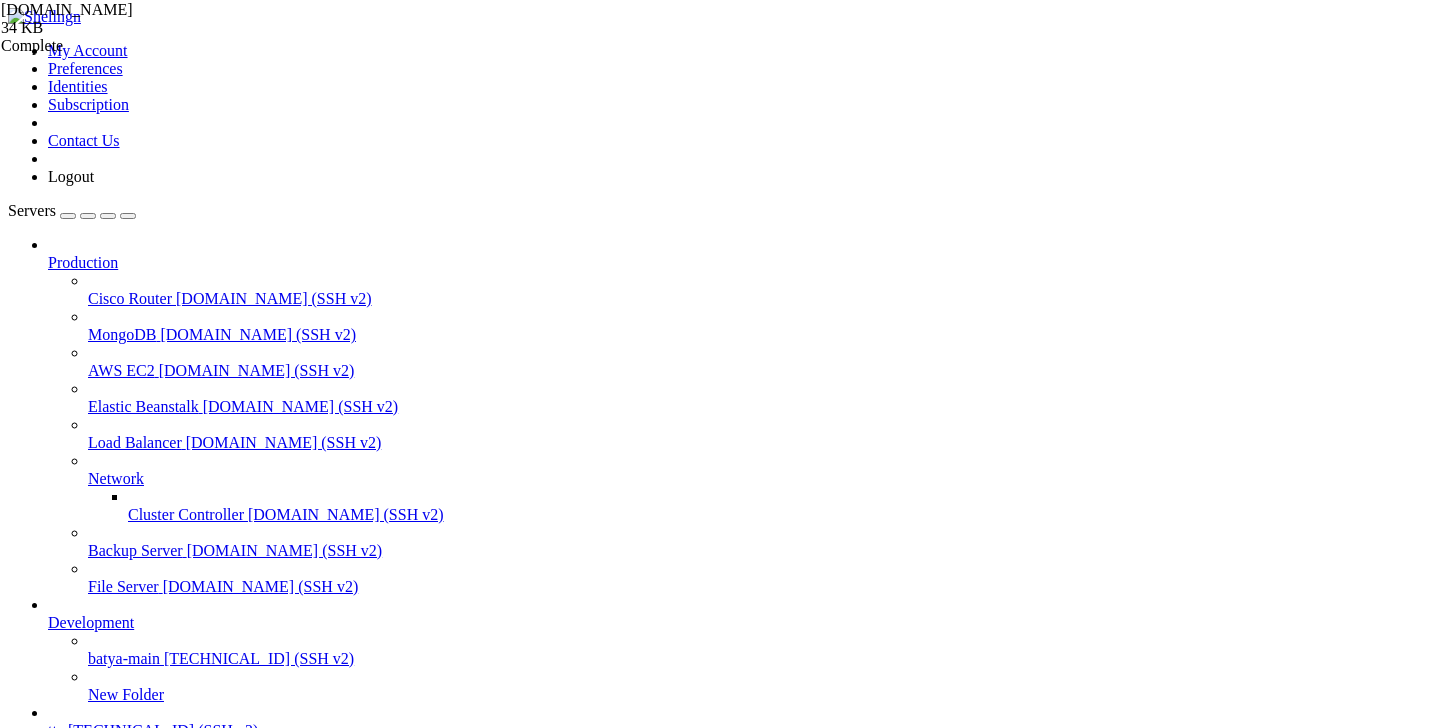 scroll, scrollTop: 132, scrollLeft: 0, axis: vertical 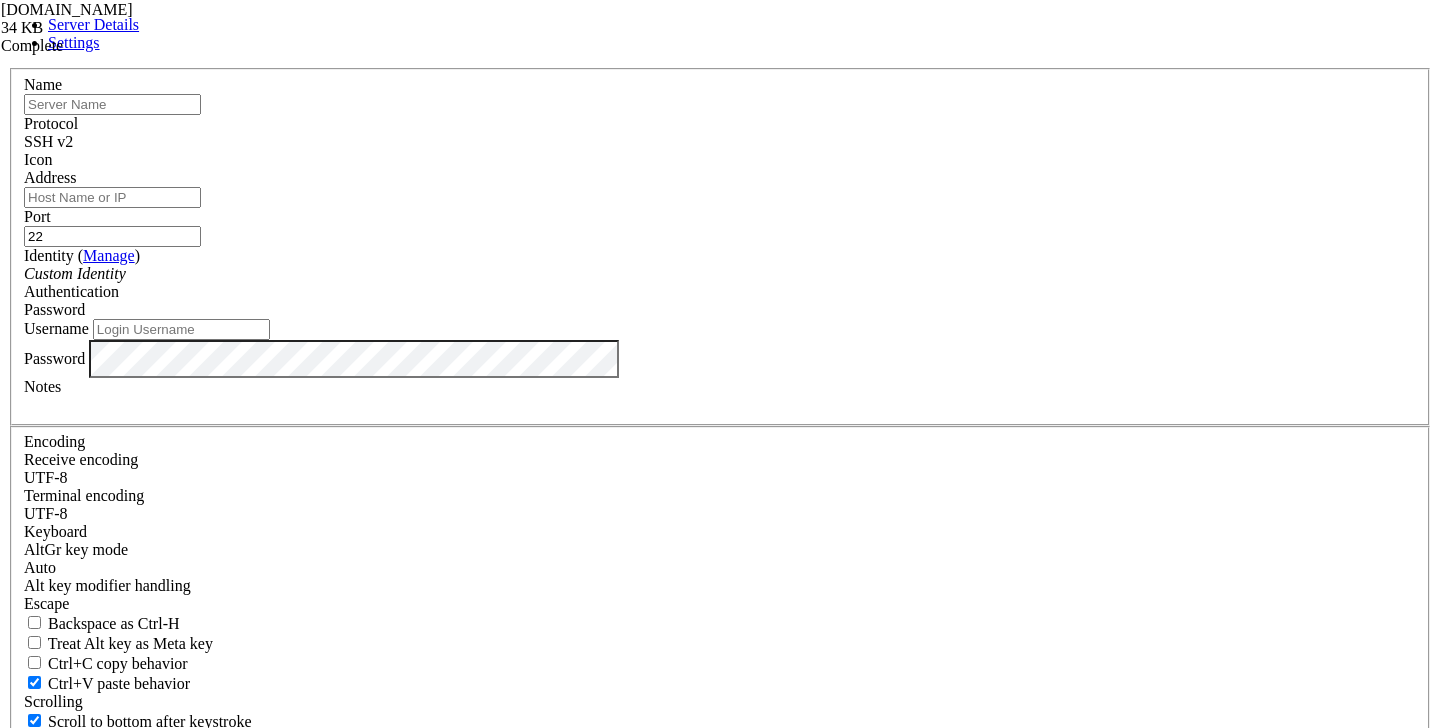 click at bounding box center [112, 104] 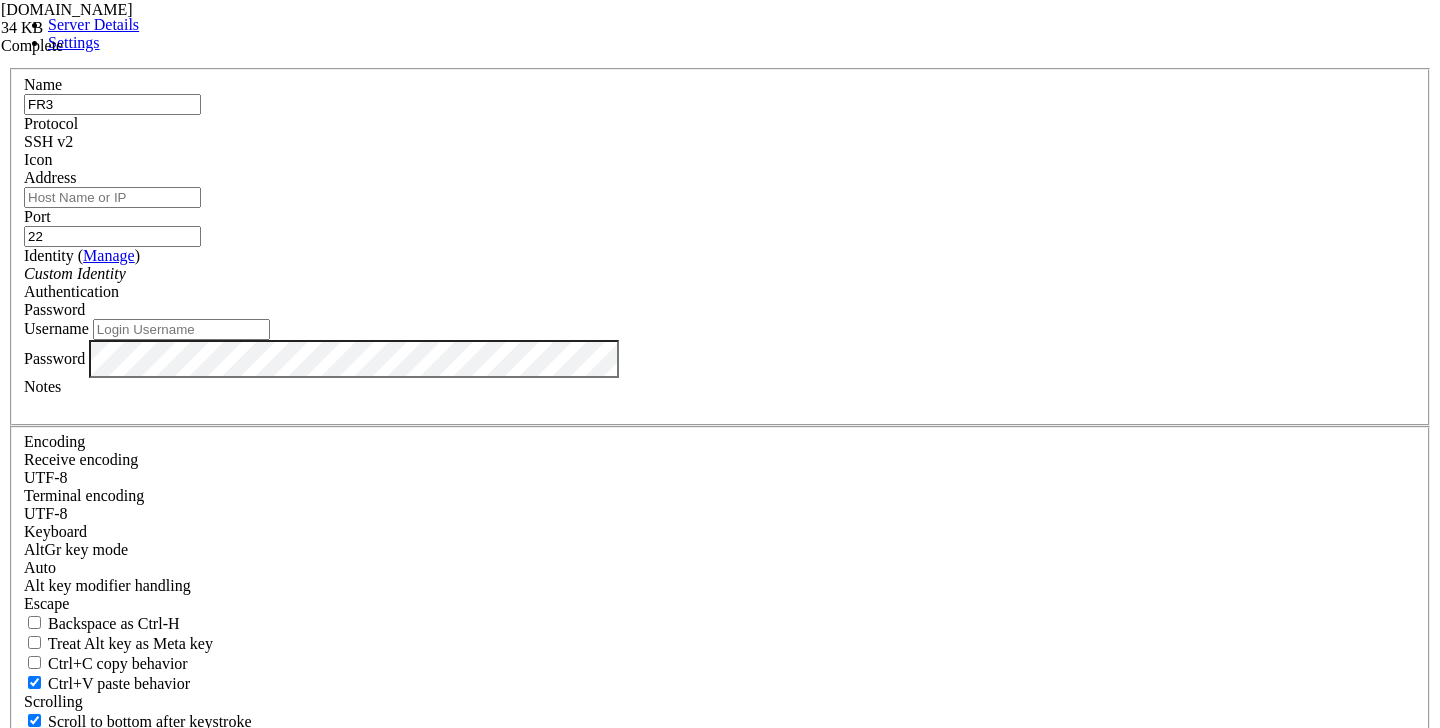 type on "FR3" 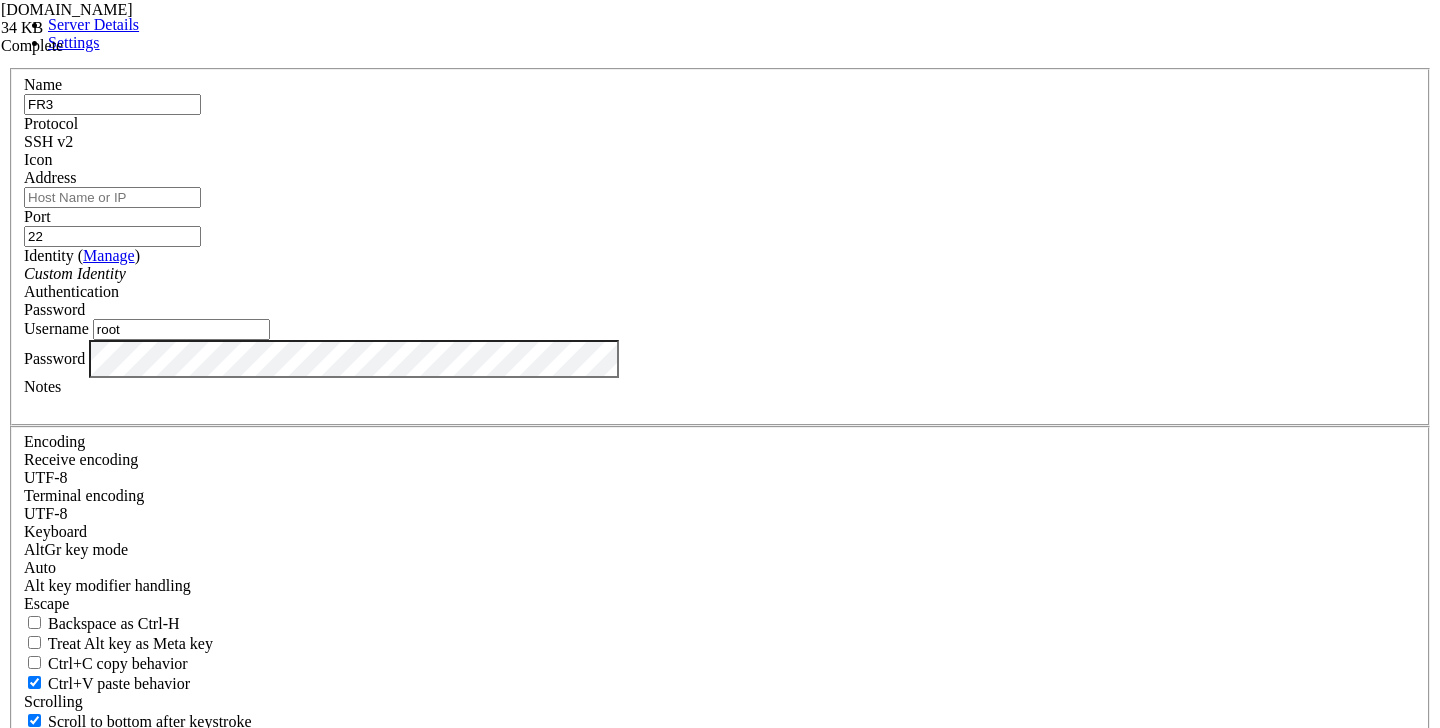 type on "root" 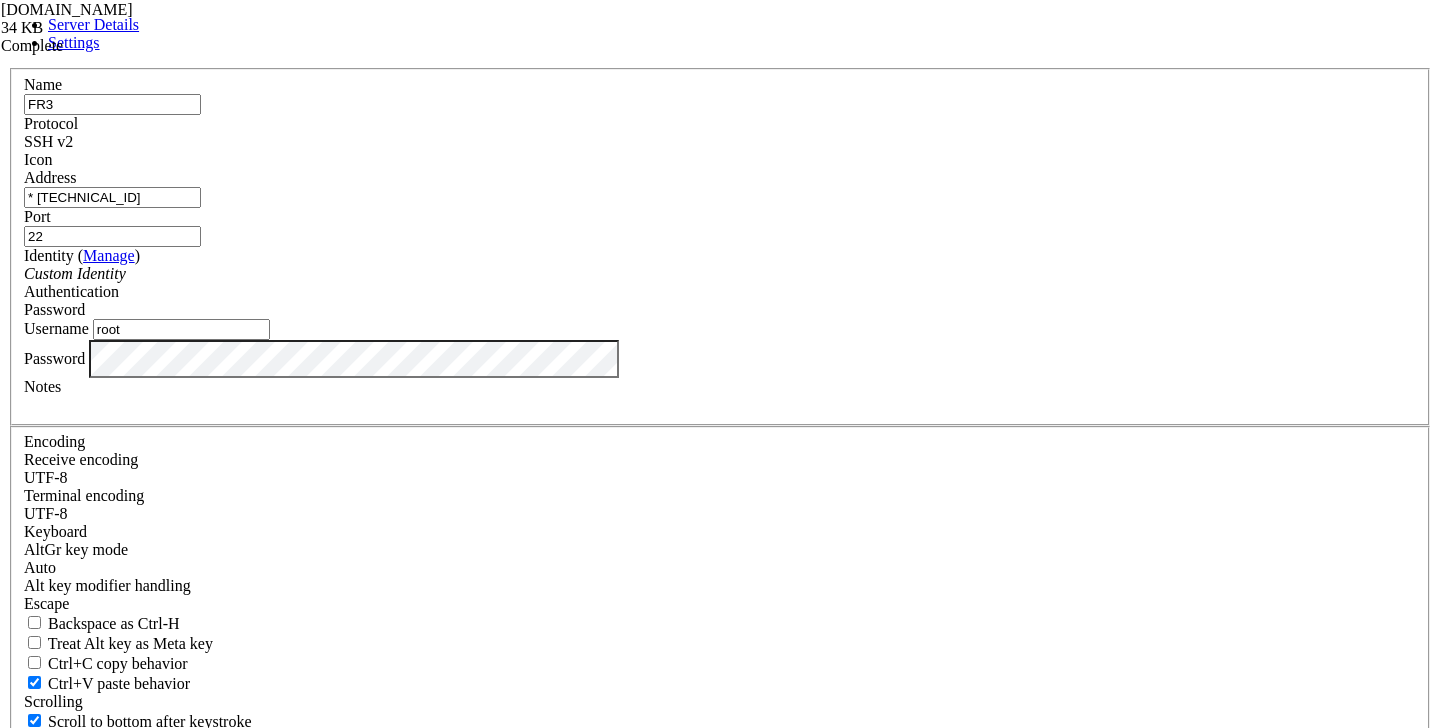 drag, startPoint x: 570, startPoint y: 258, endPoint x: 326, endPoint y: 254, distance: 244.03279 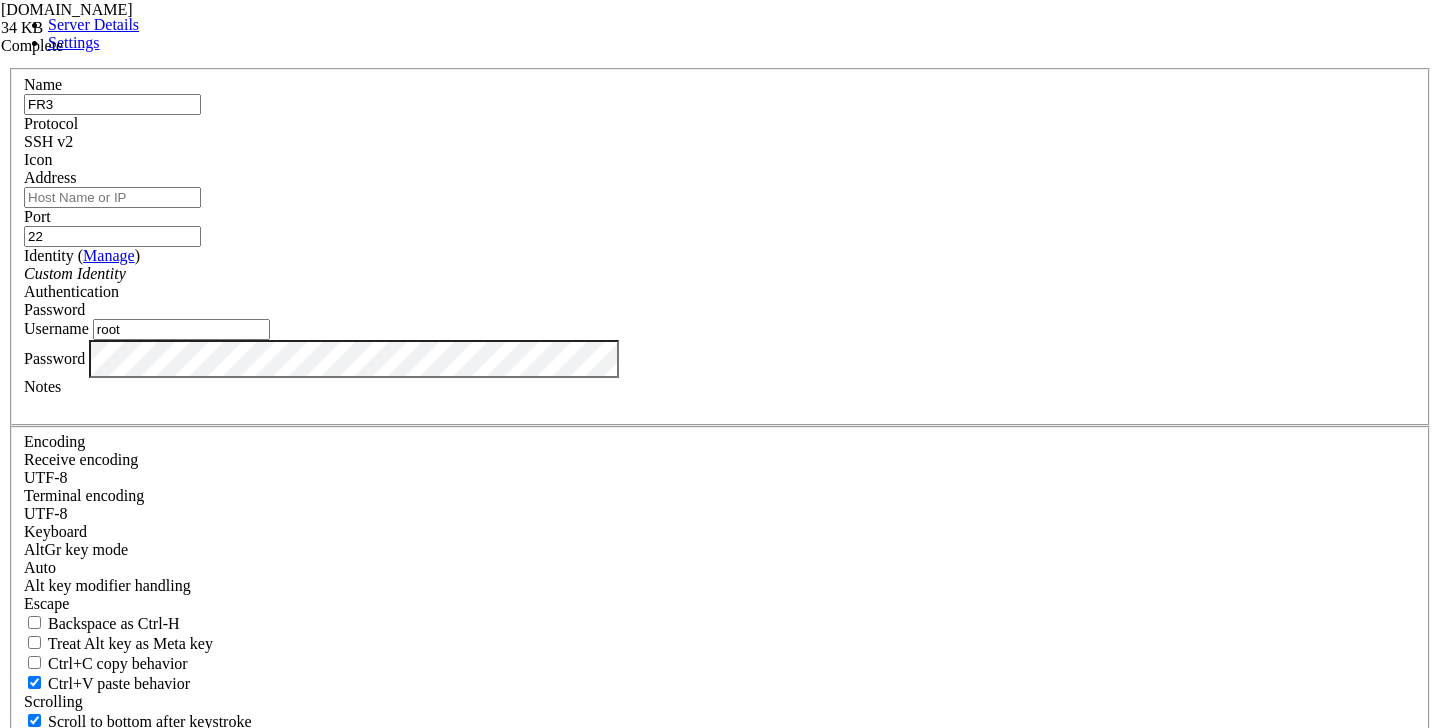 paste on "* [TECHNICAL_ID]" 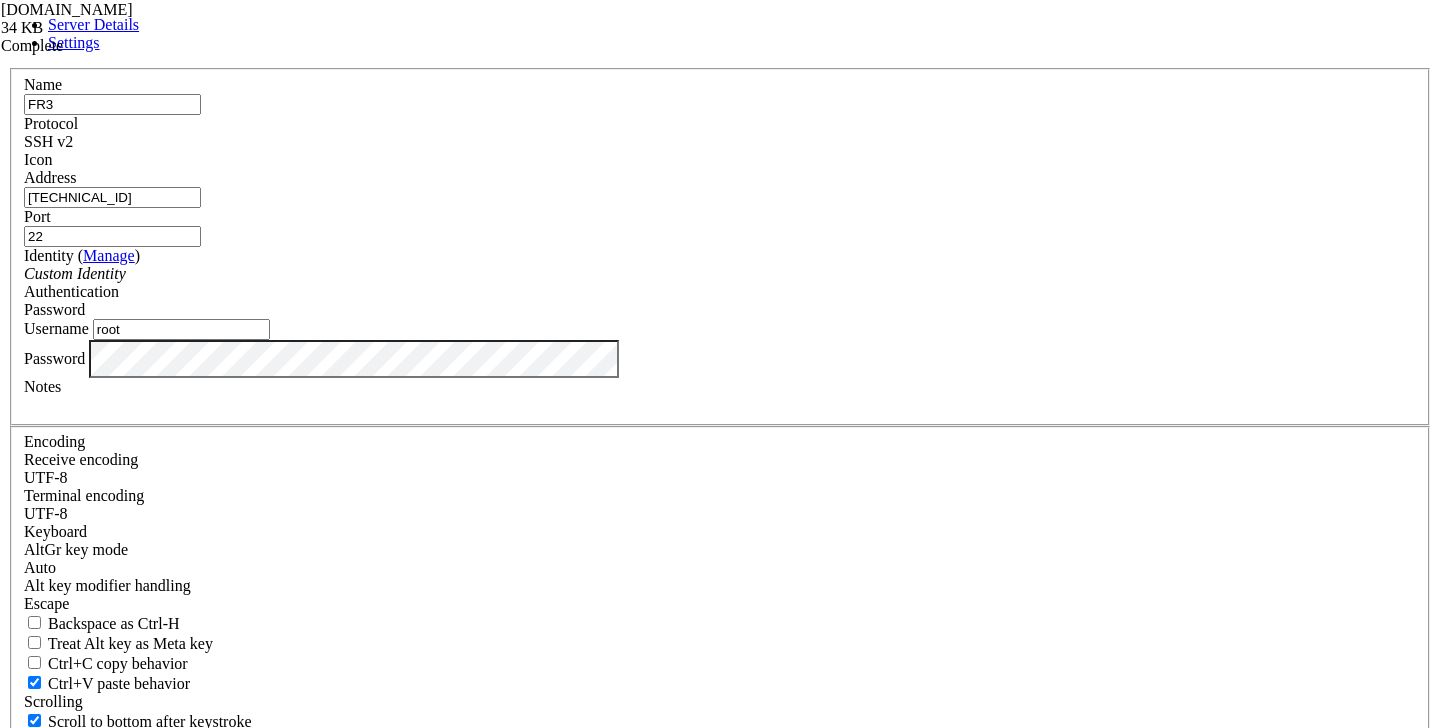 type on "[TECHNICAL_ID]" 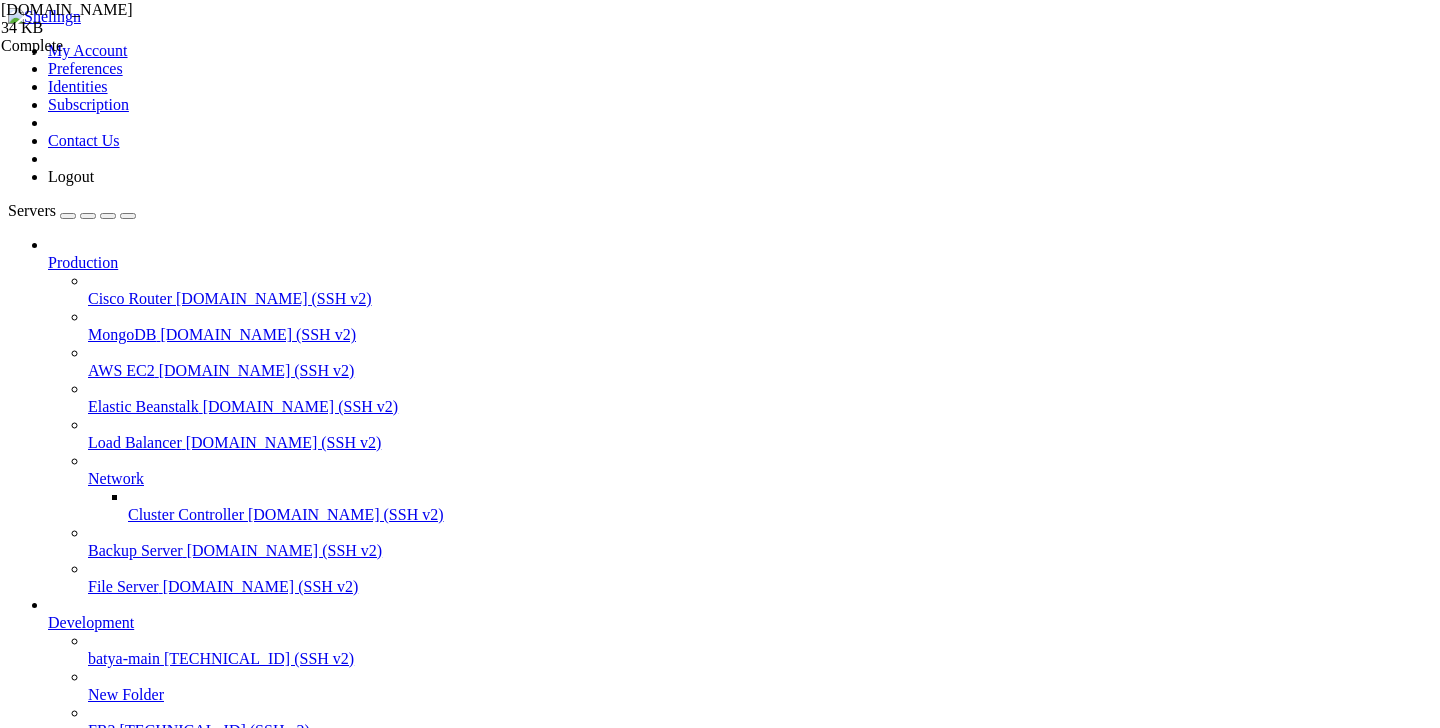 scroll, scrollTop: 185, scrollLeft: 0, axis: vertical 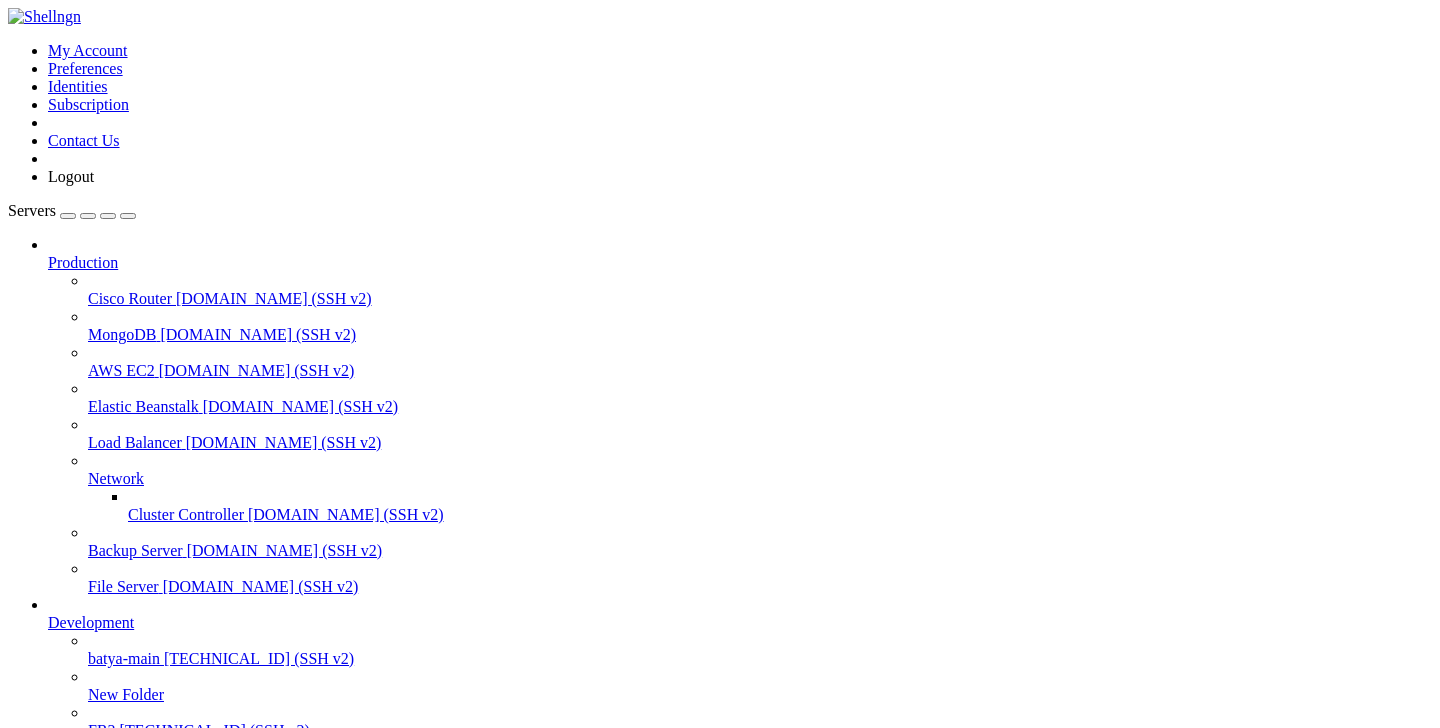 click on "" at bounding box center (740, 853) 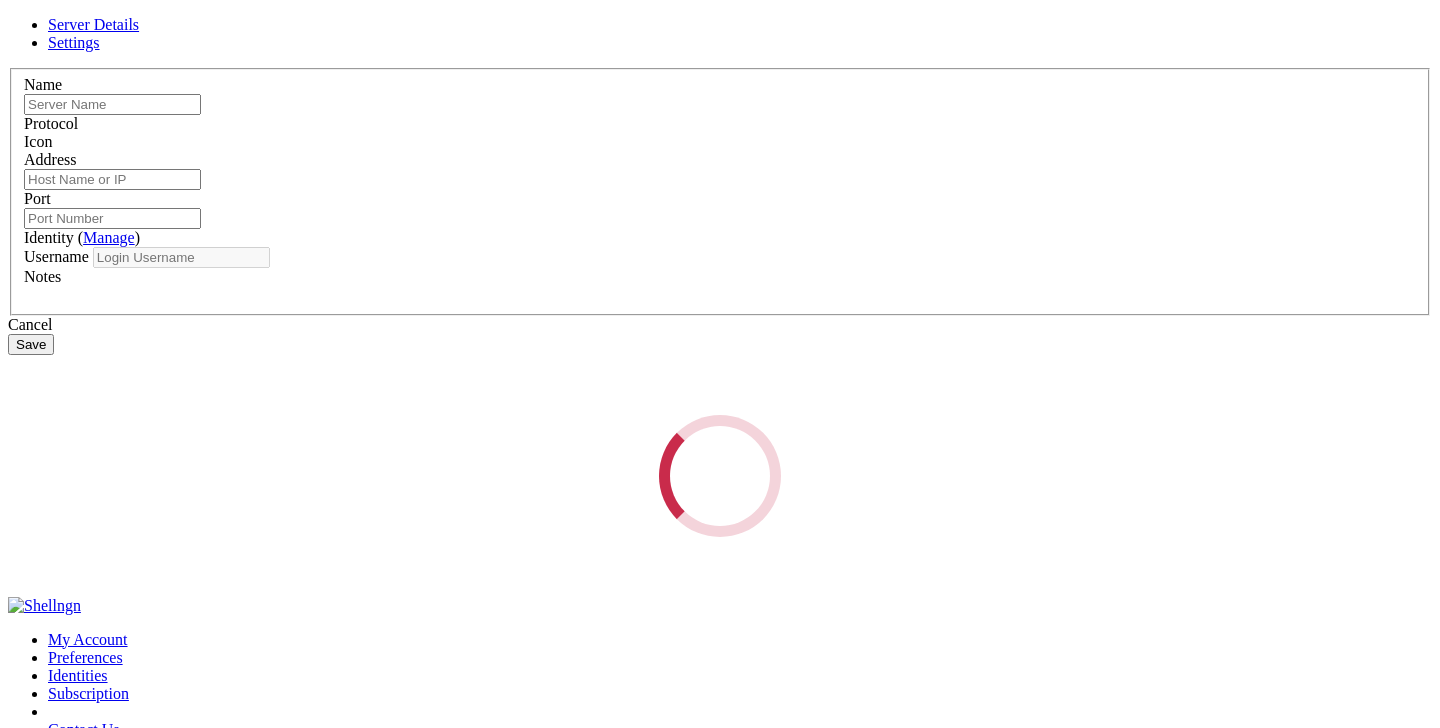 type on "FR3" 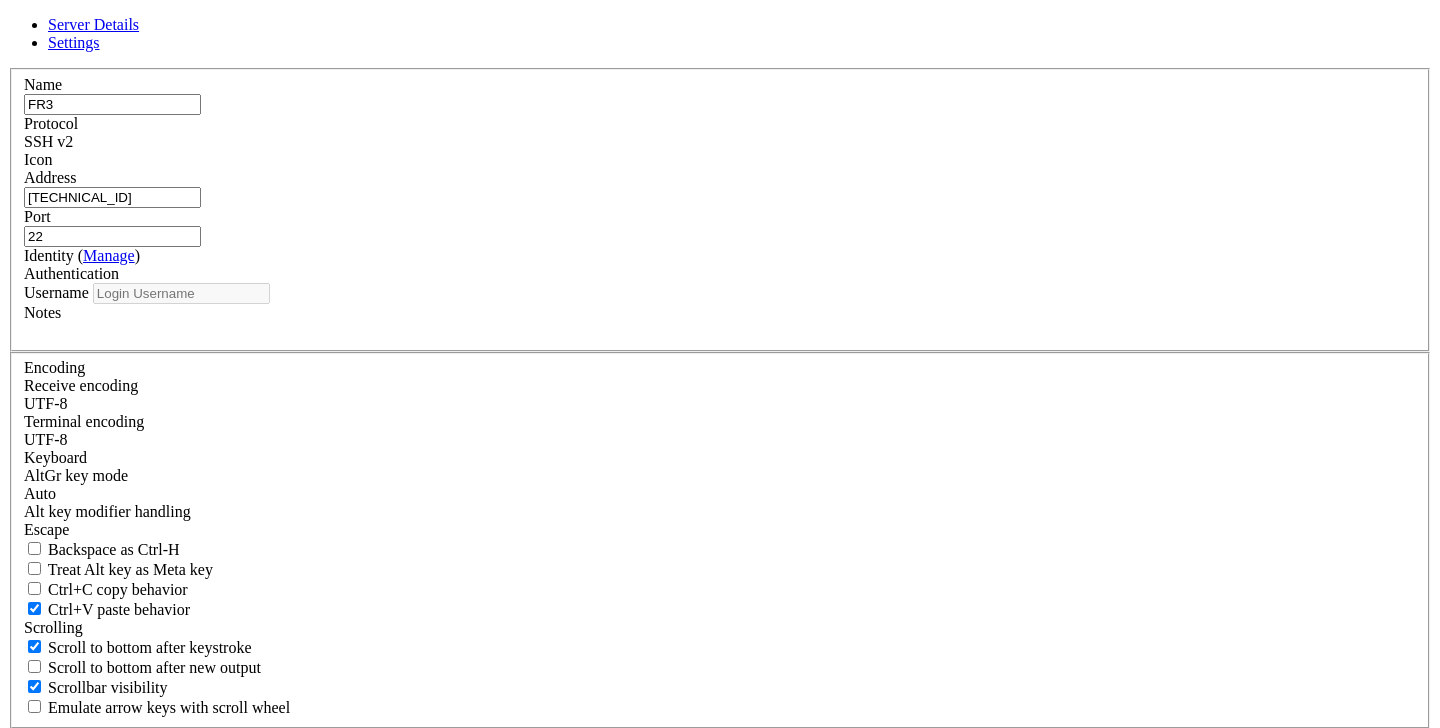 type on "root" 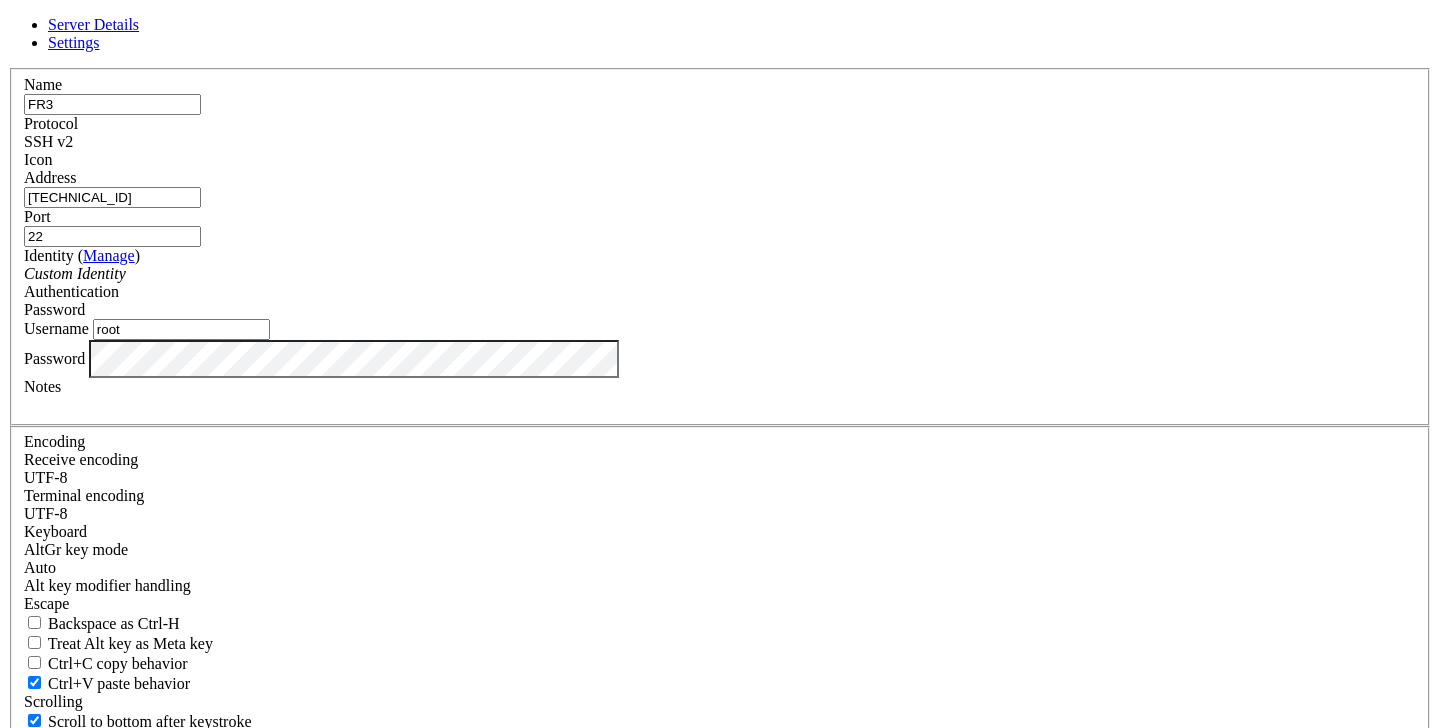 click on "Save" at bounding box center [31, 831] 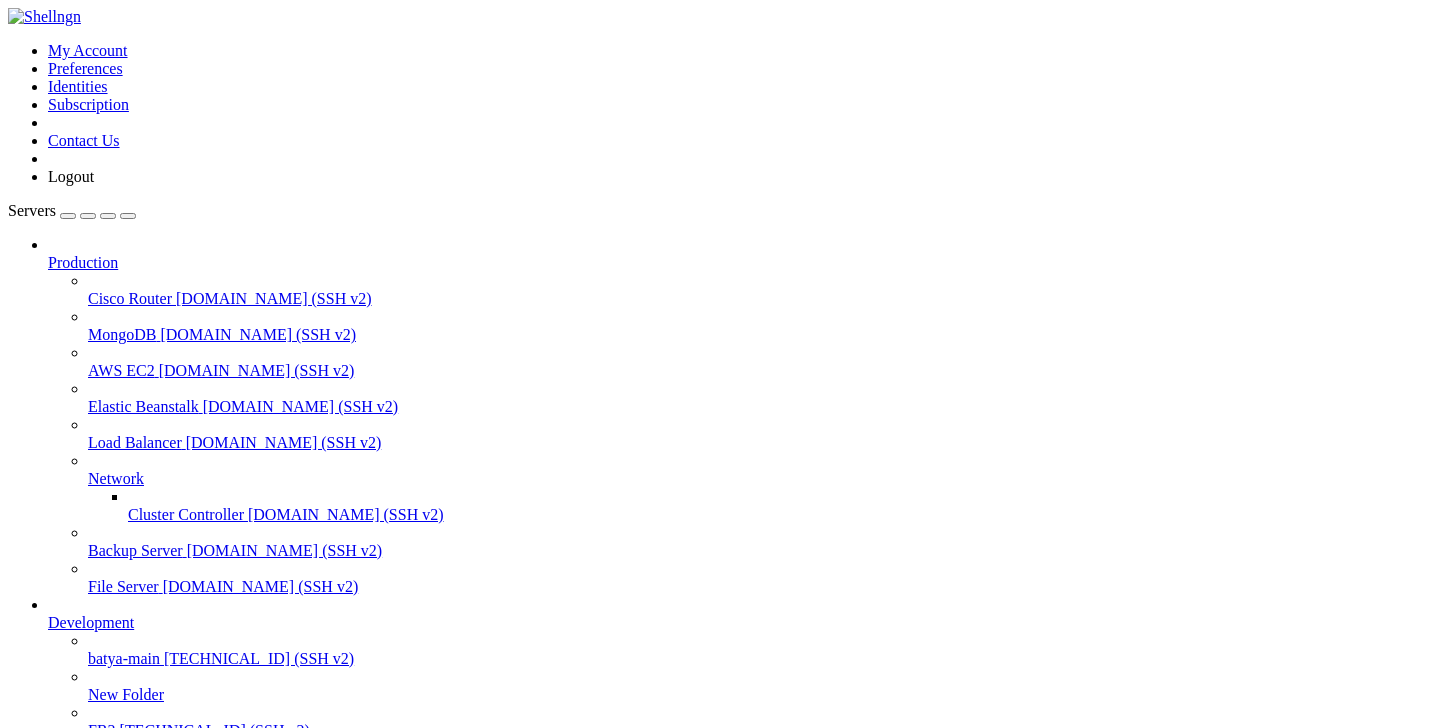 click on "" at bounding box center (740, 853) 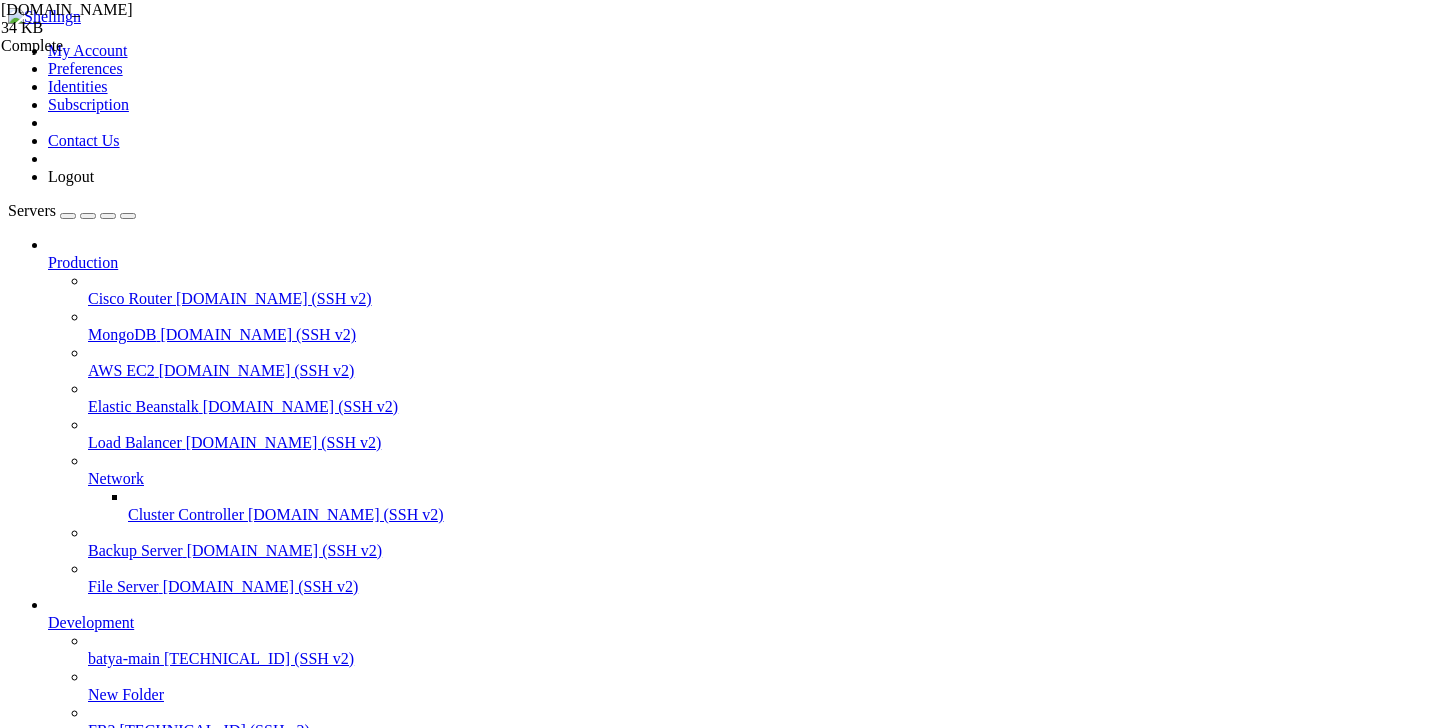 click on "/etc/opt" at bounding box center (116, 1262) 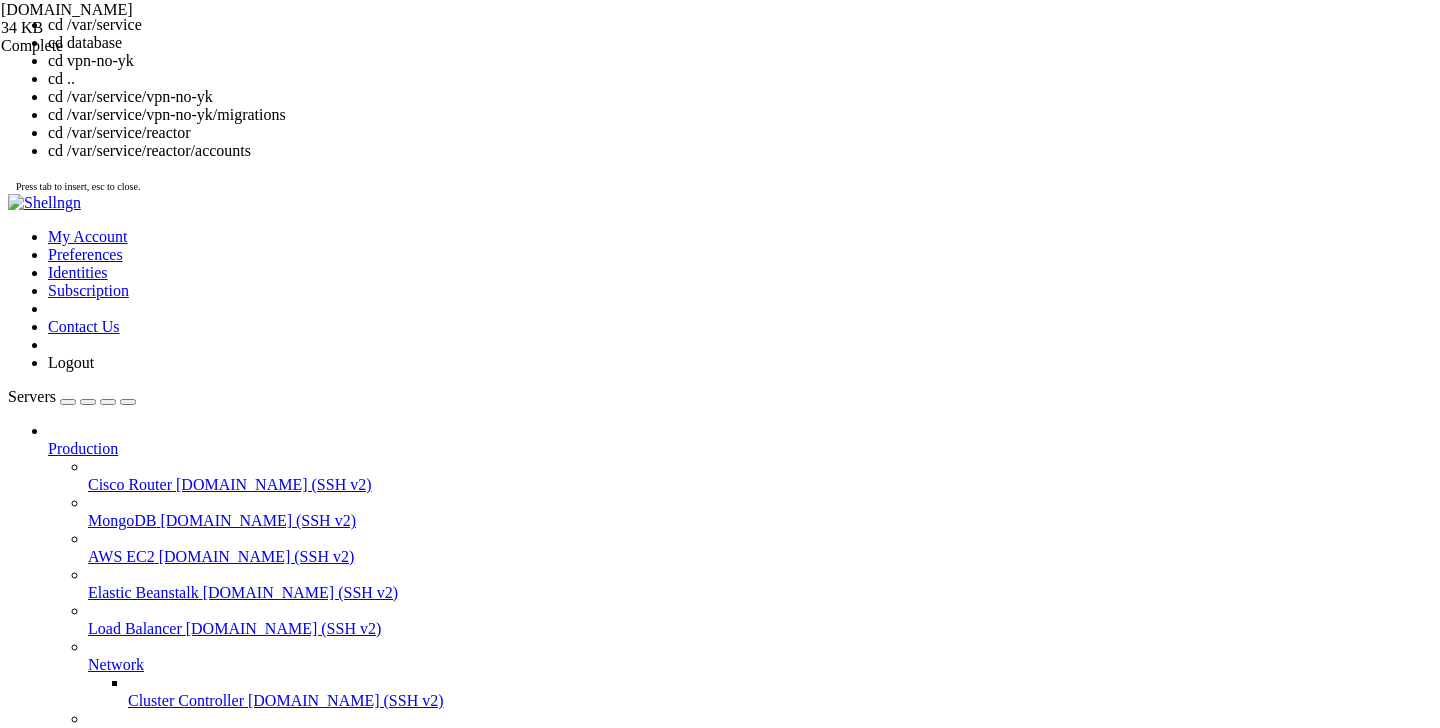 scroll, scrollTop: 15, scrollLeft: 0, axis: vertical 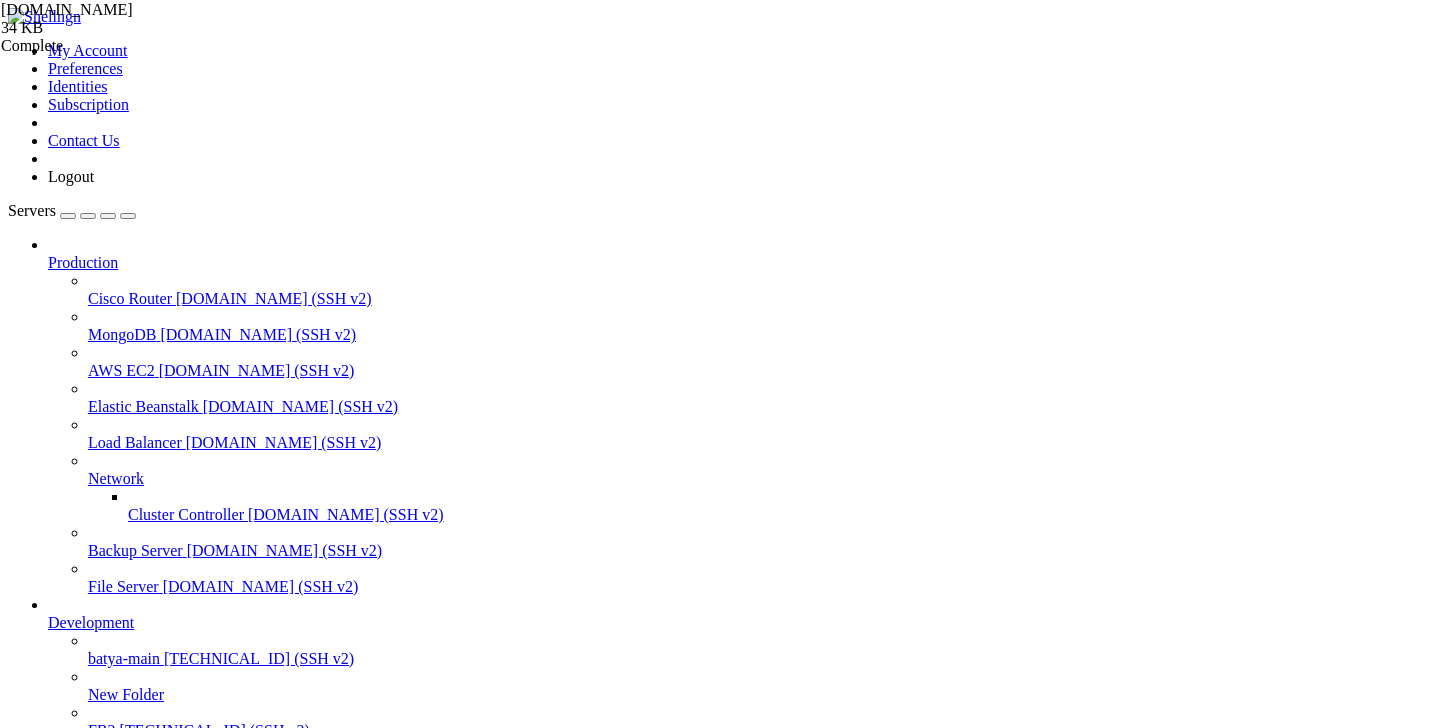 click at bounding box center (48, 870) 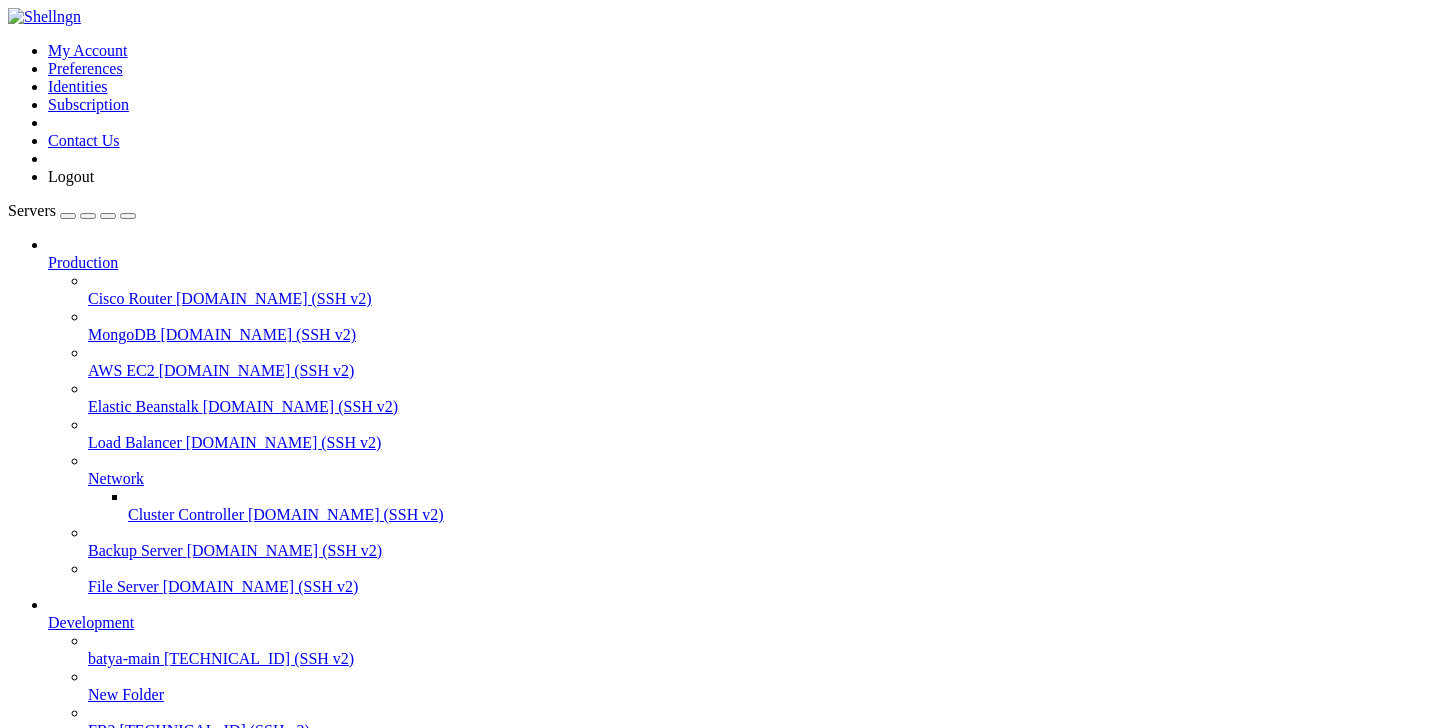 click on "Delete" at bounding box center (139, 1051) 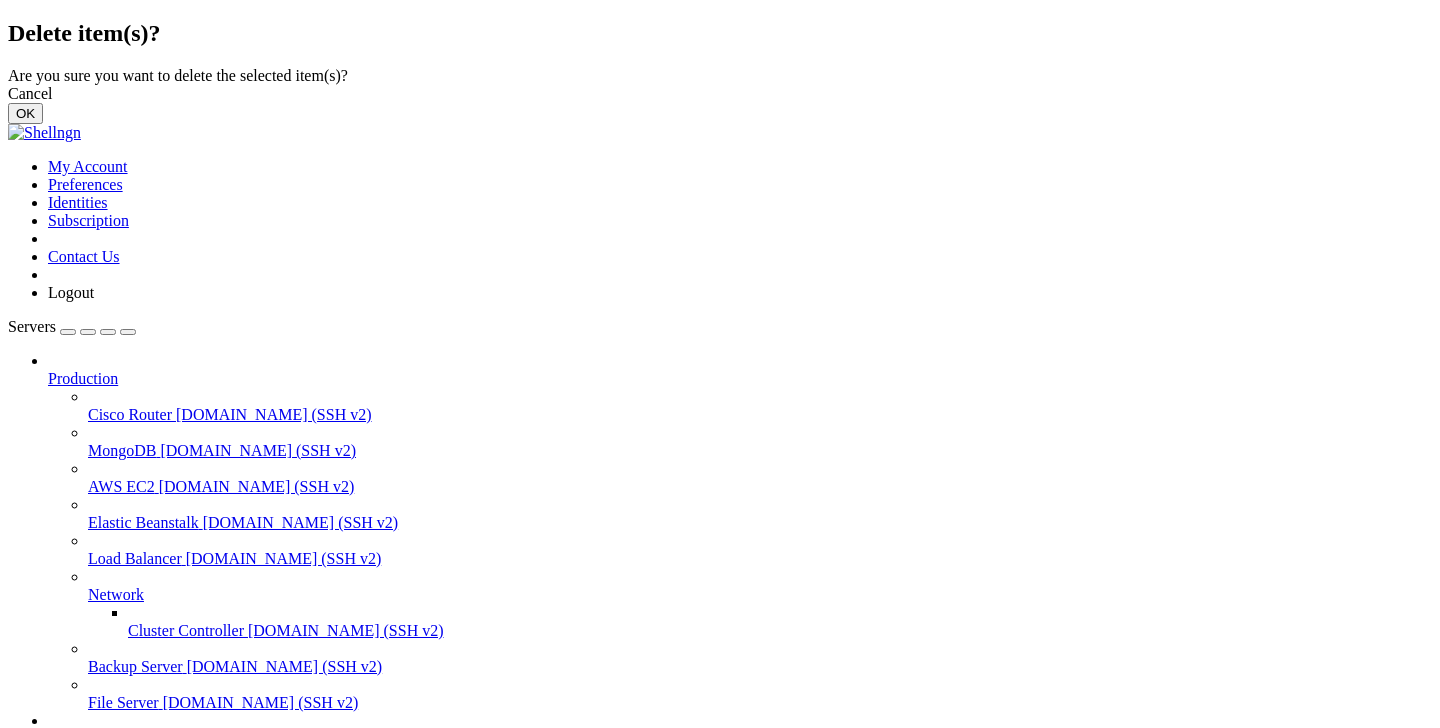 click on "OK" at bounding box center [25, 113] 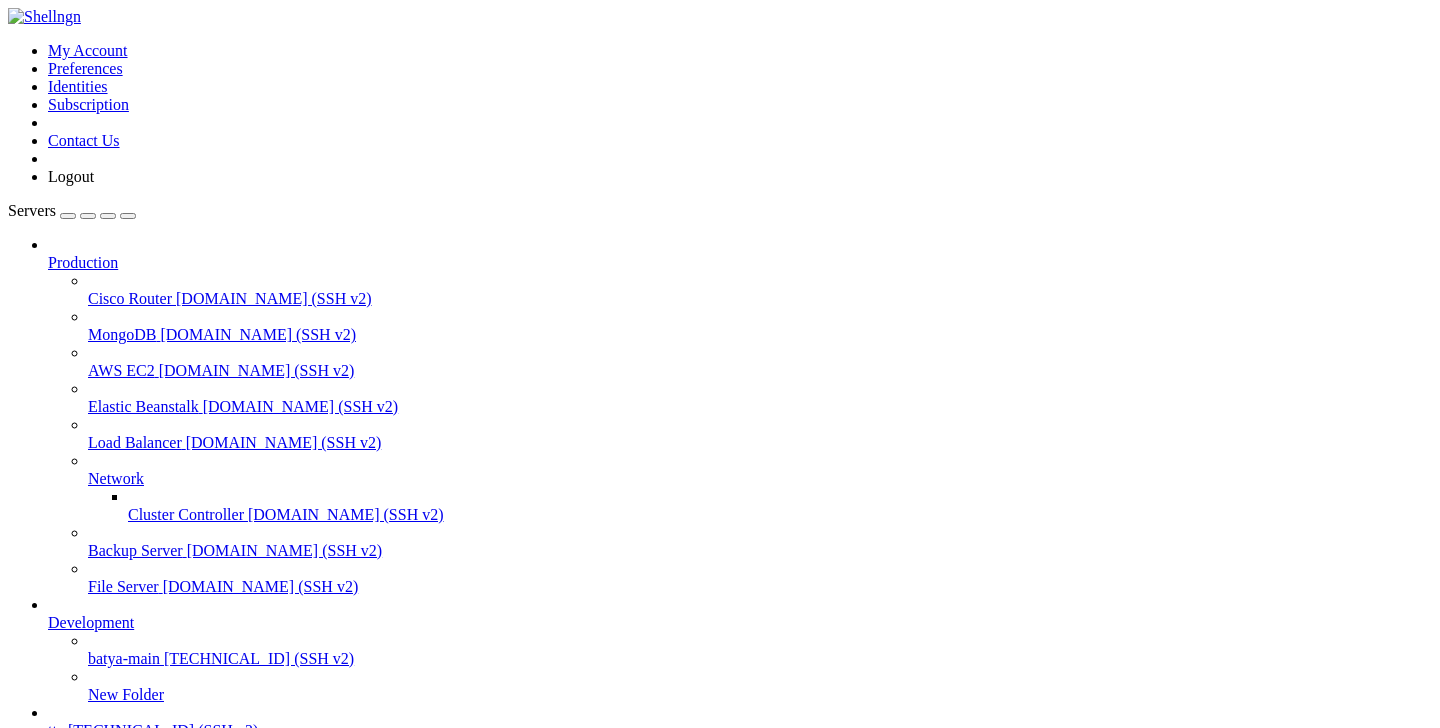 scroll, scrollTop: 132, scrollLeft: 0, axis: vertical 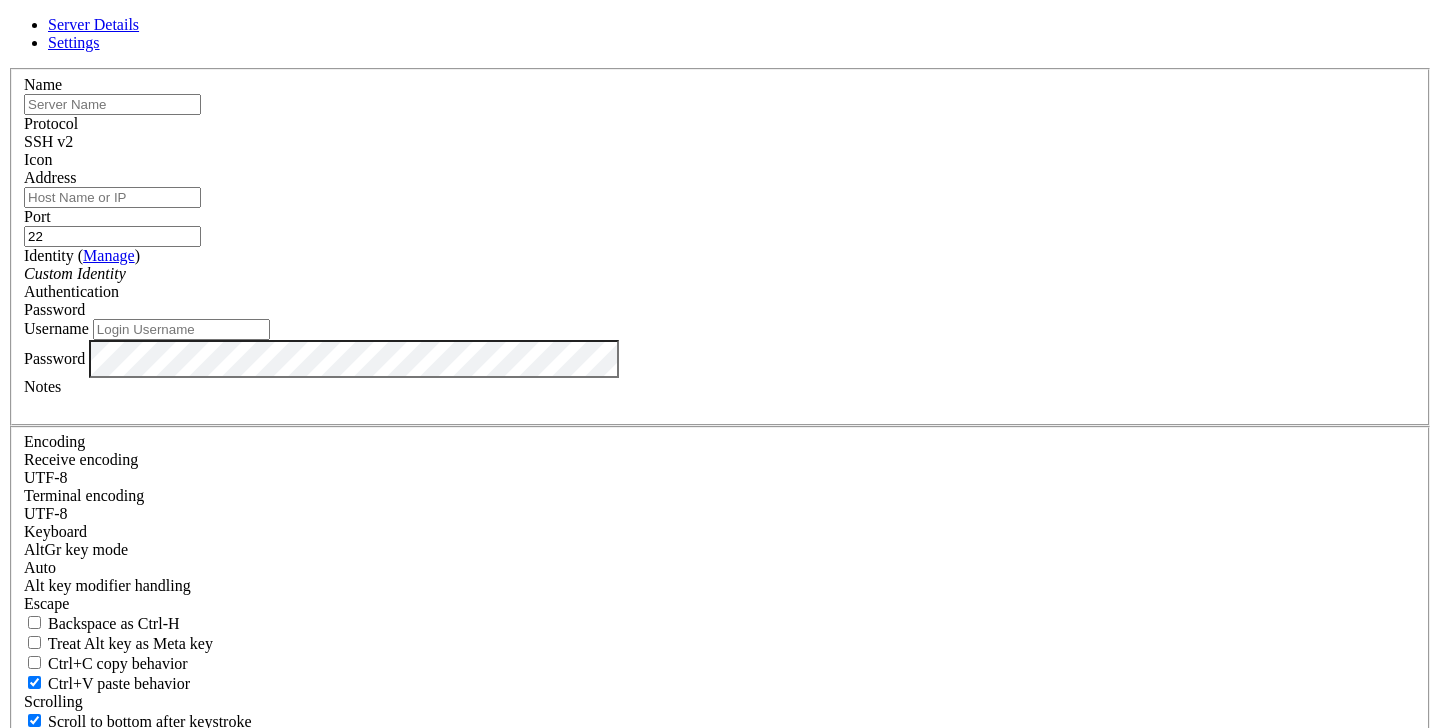 click at bounding box center [112, 104] 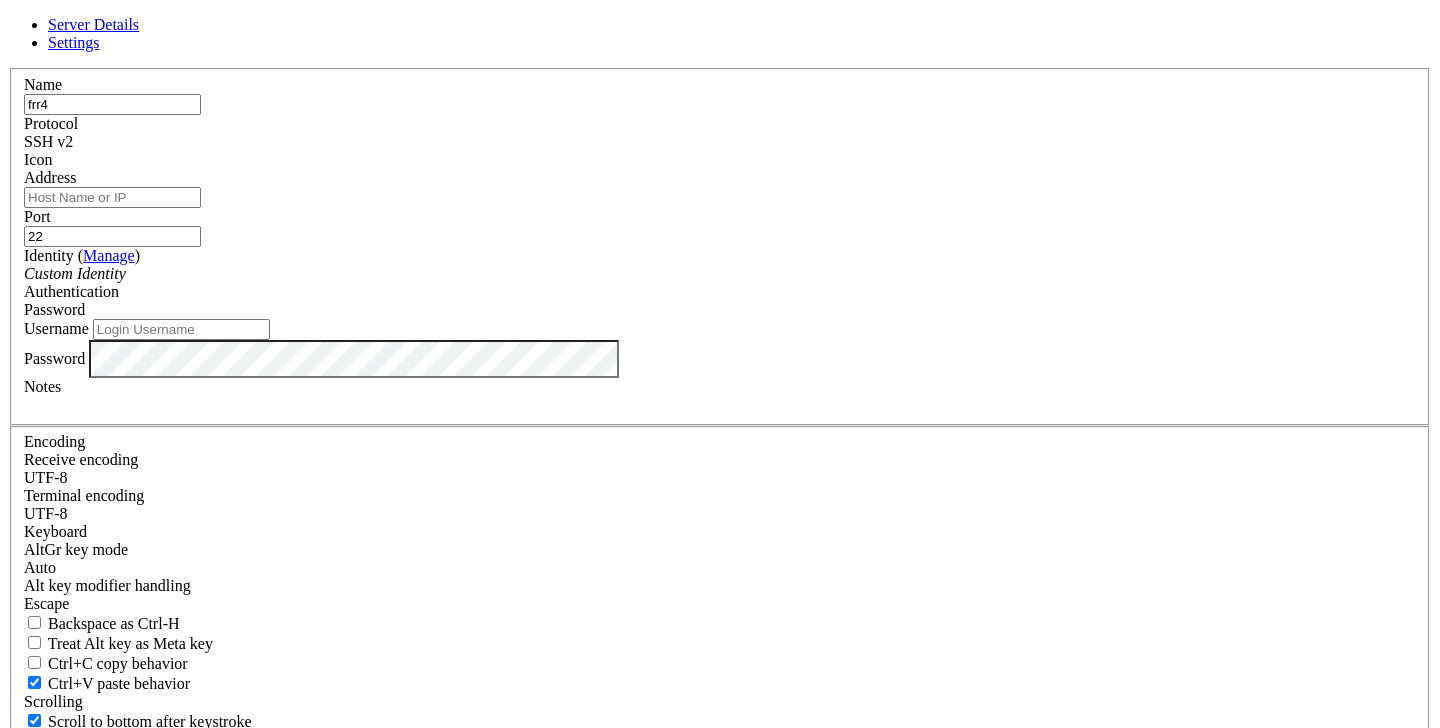 type on "frr4" 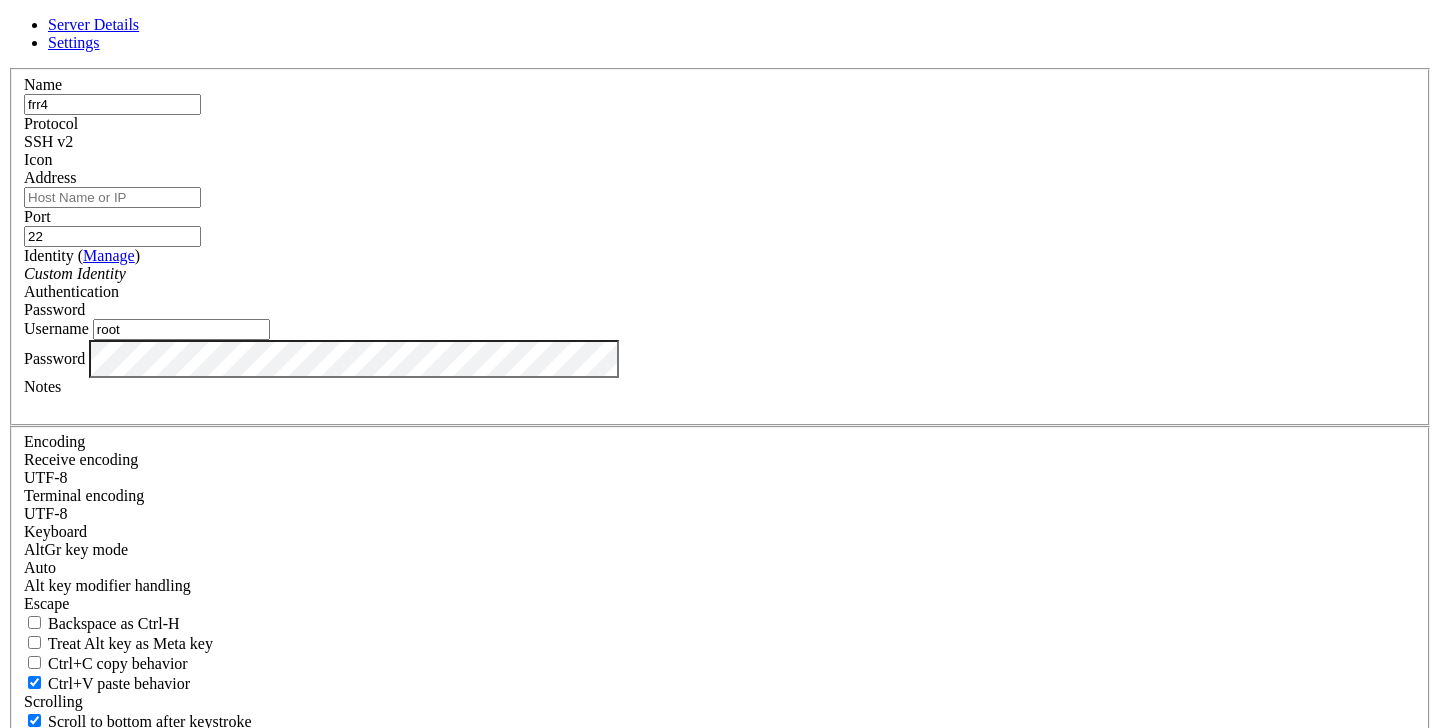 type on "root" 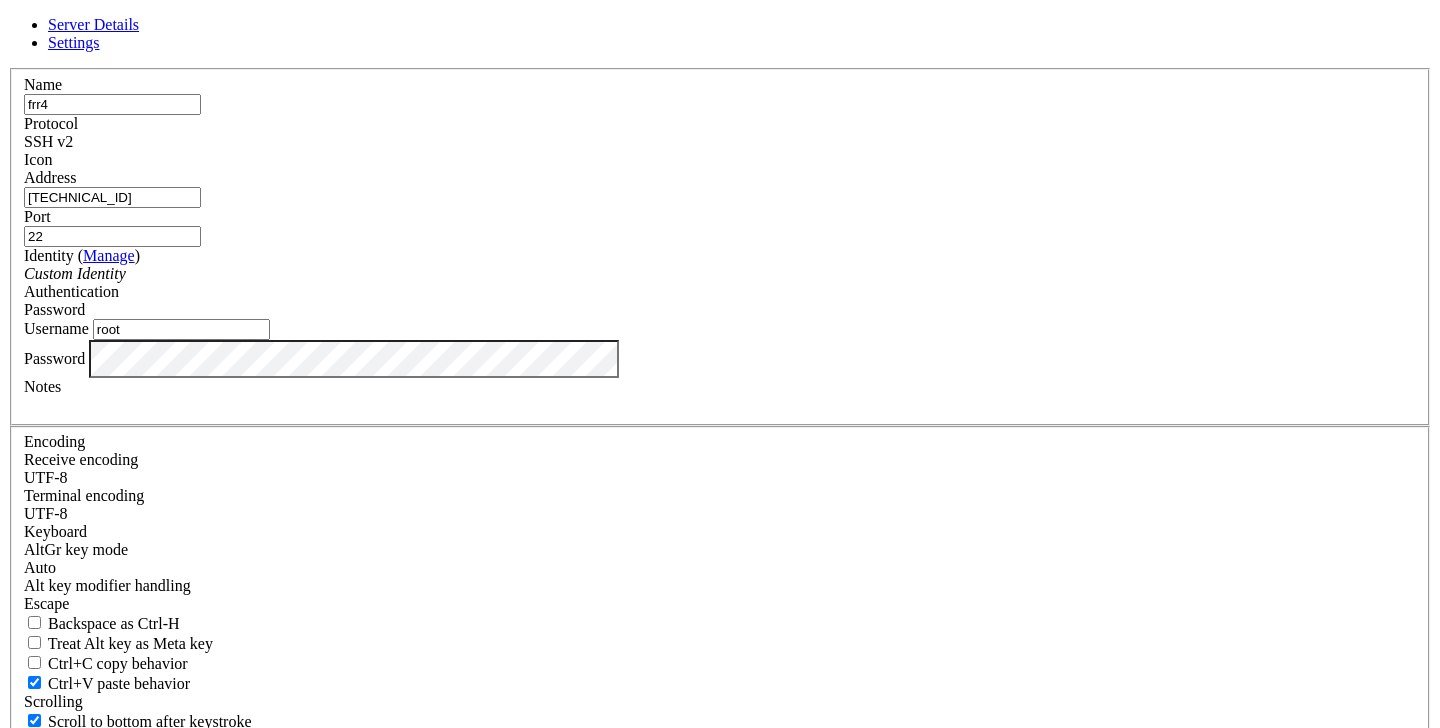 type on "[TECHNICAL_ID]" 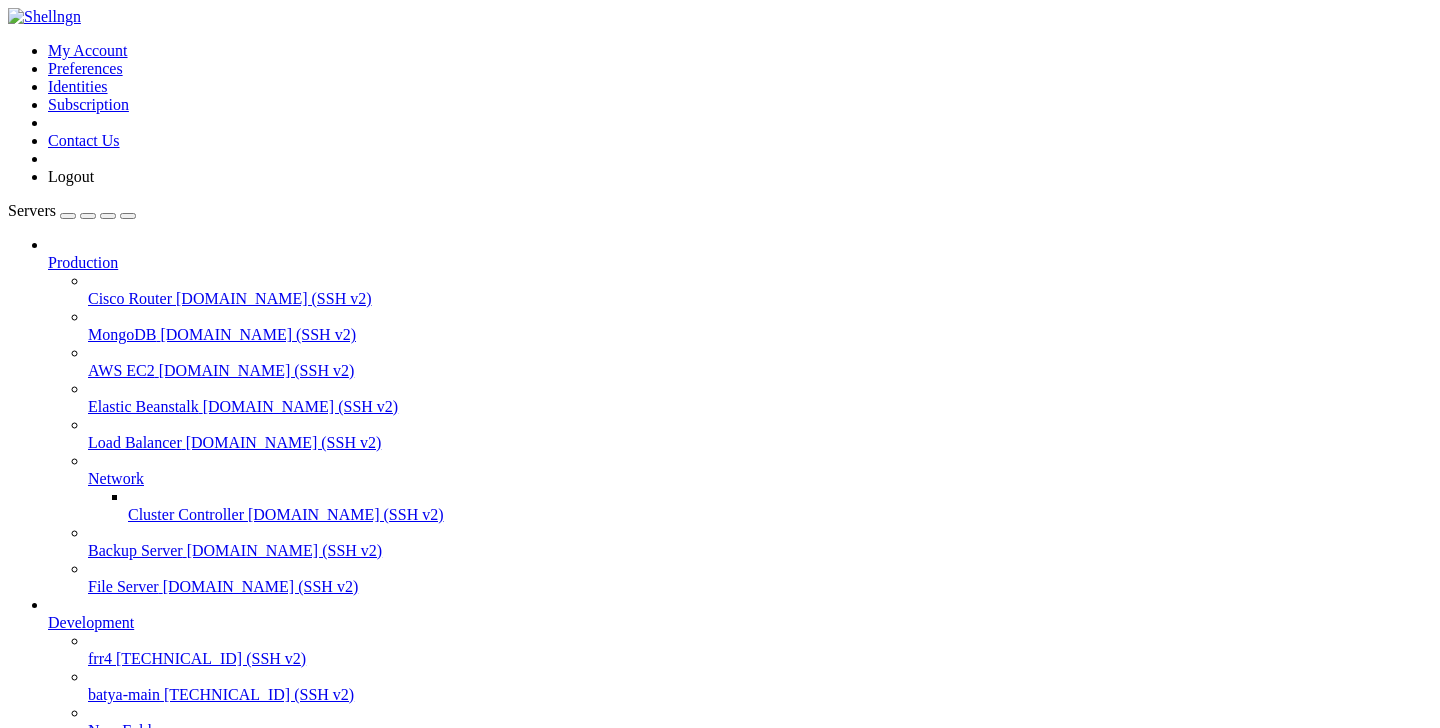 click on "frr4" at bounding box center (100, 658) 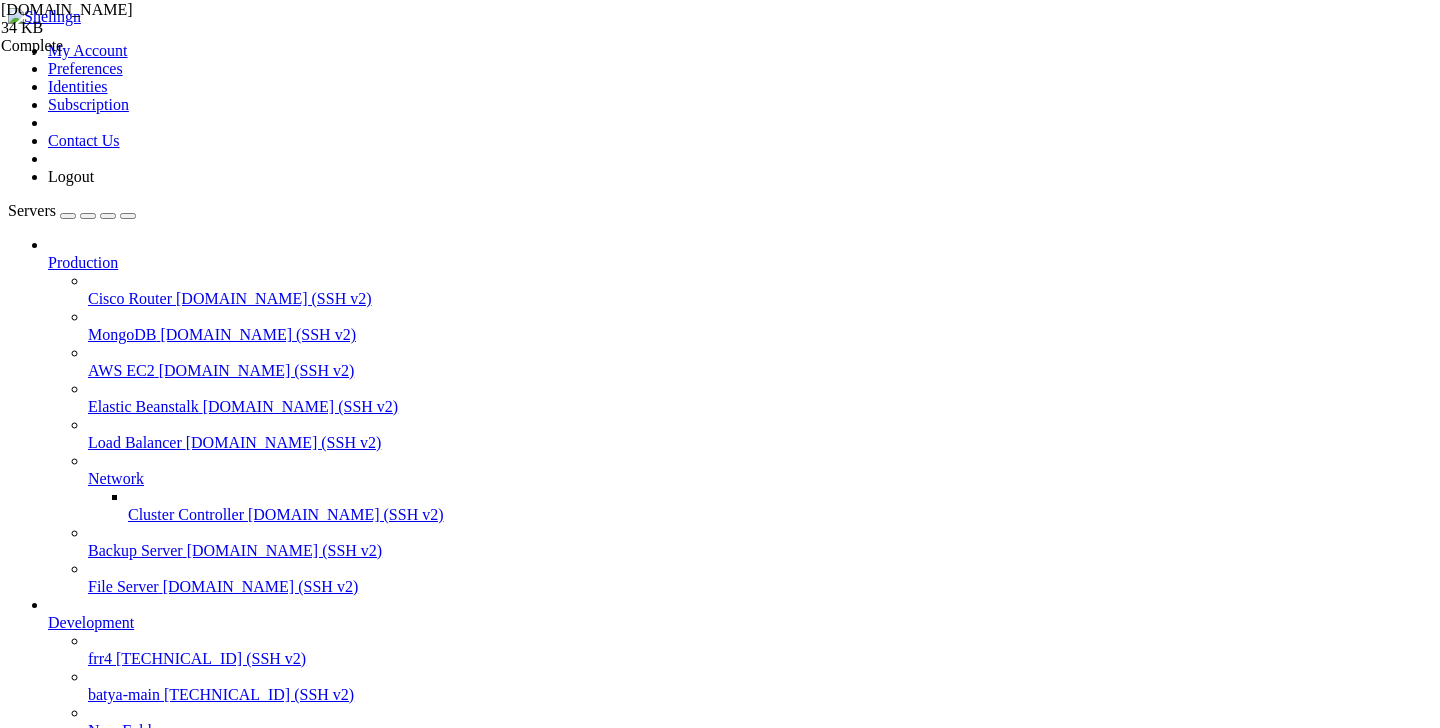 click on "frr4" at bounding box center (60, 834) 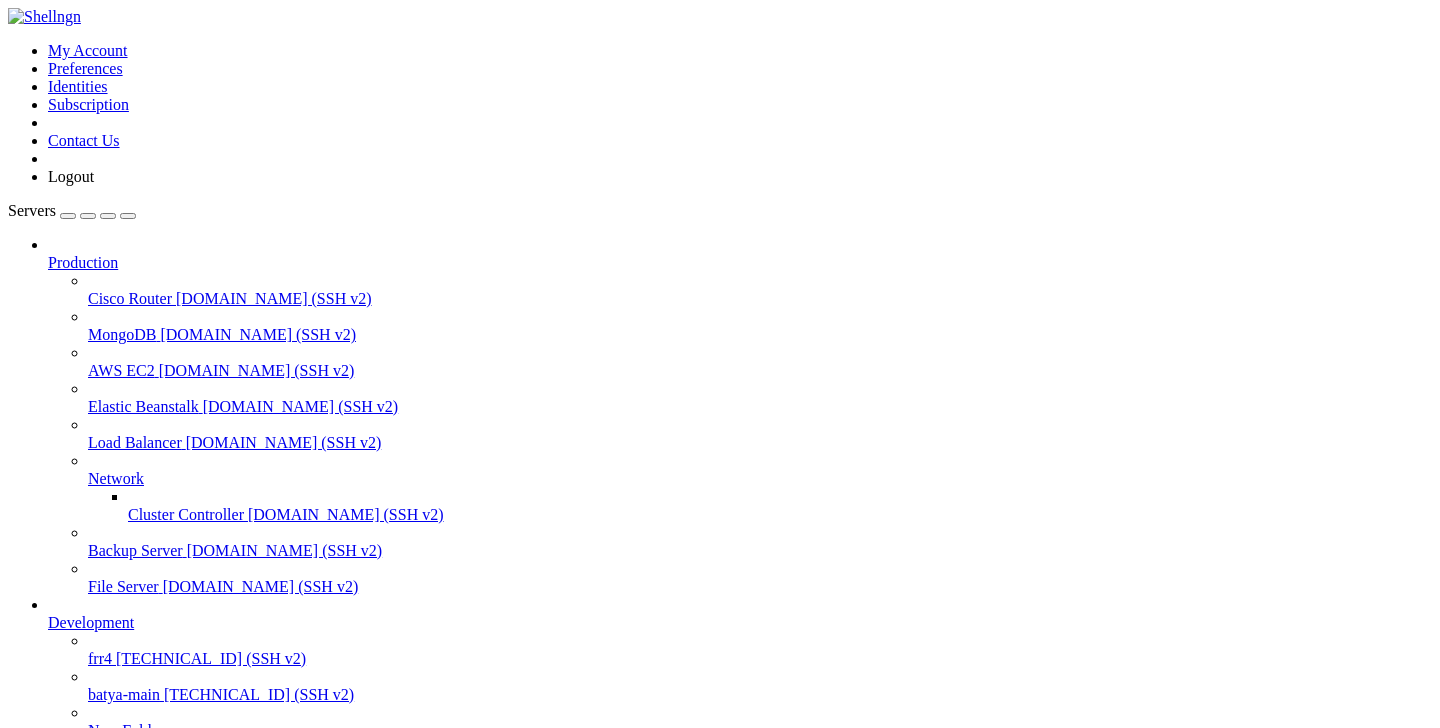 scroll, scrollTop: 185, scrollLeft: 0, axis: vertical 